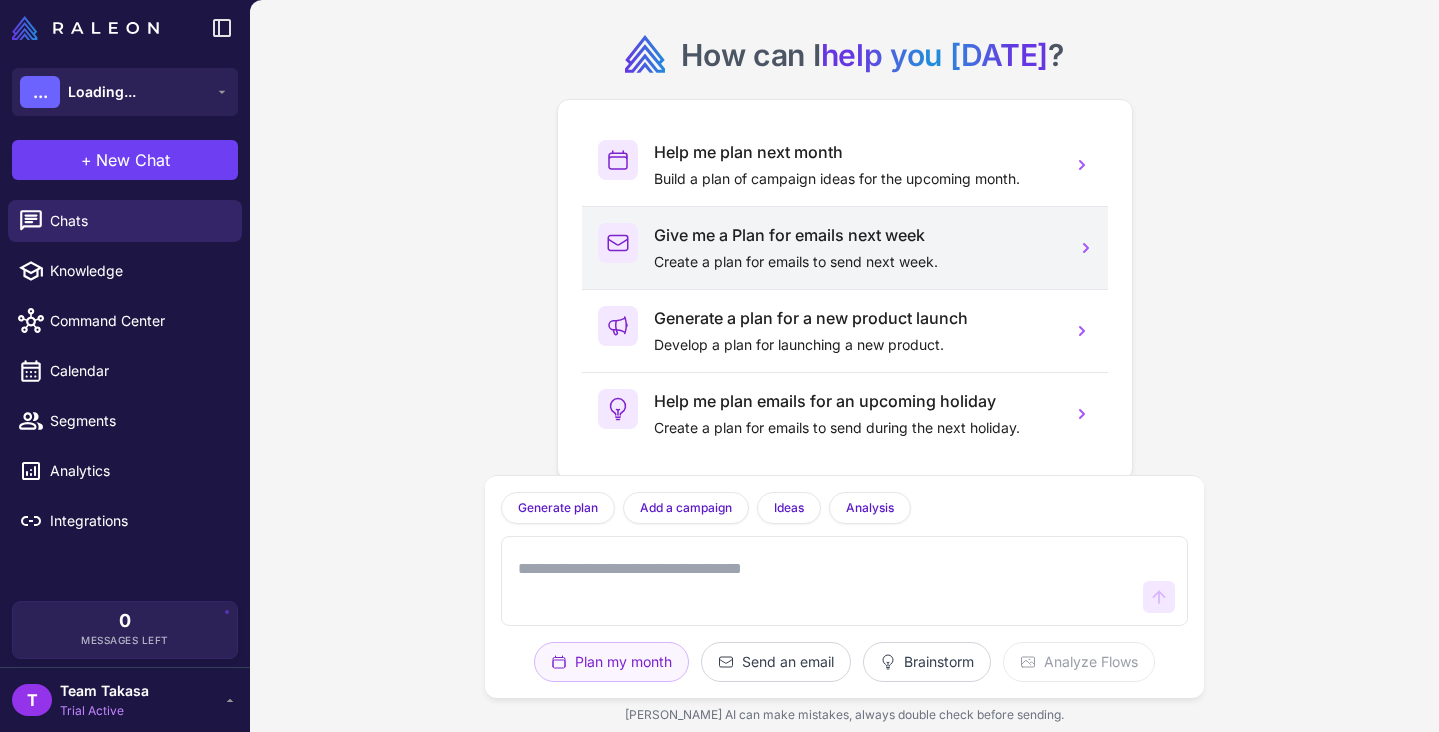 scroll, scrollTop: 0, scrollLeft: 0, axis: both 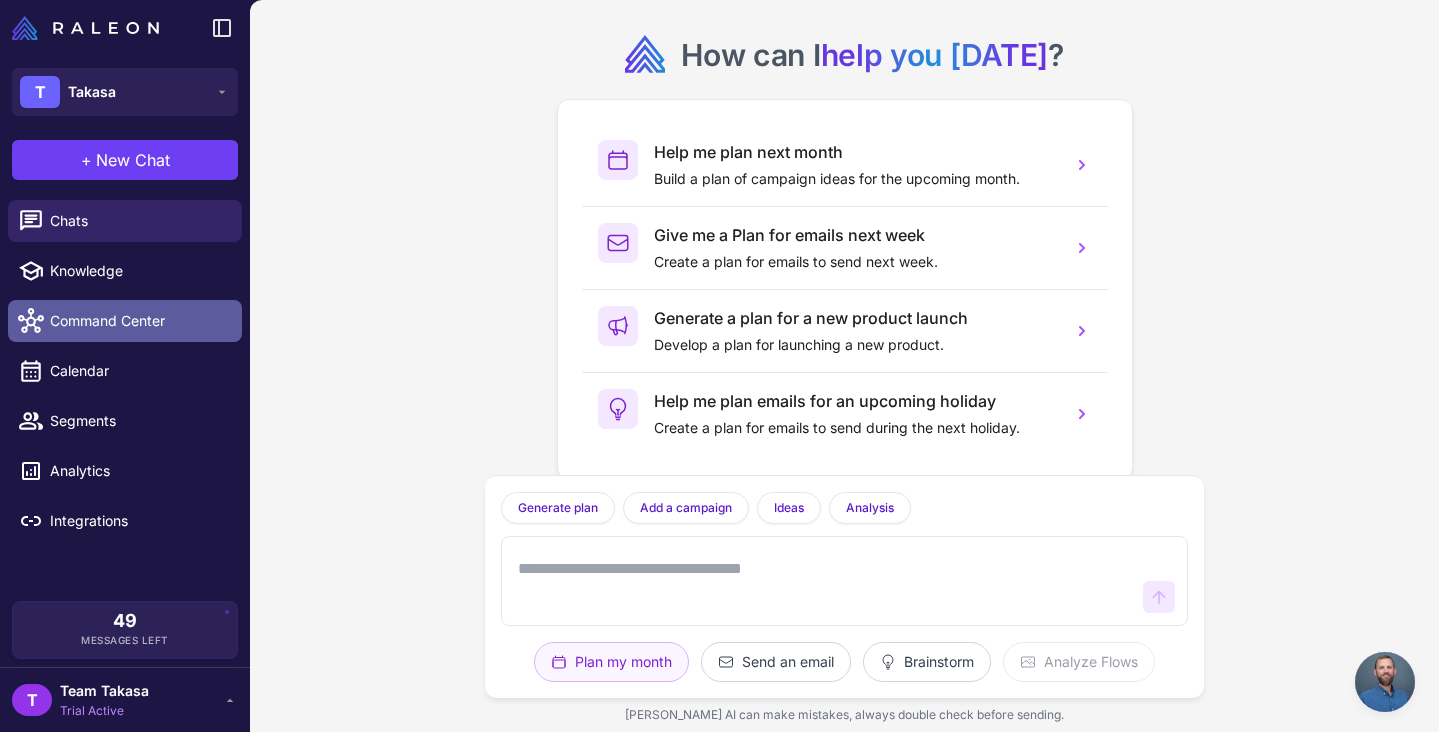 click on "Command Center" at bounding box center (138, 321) 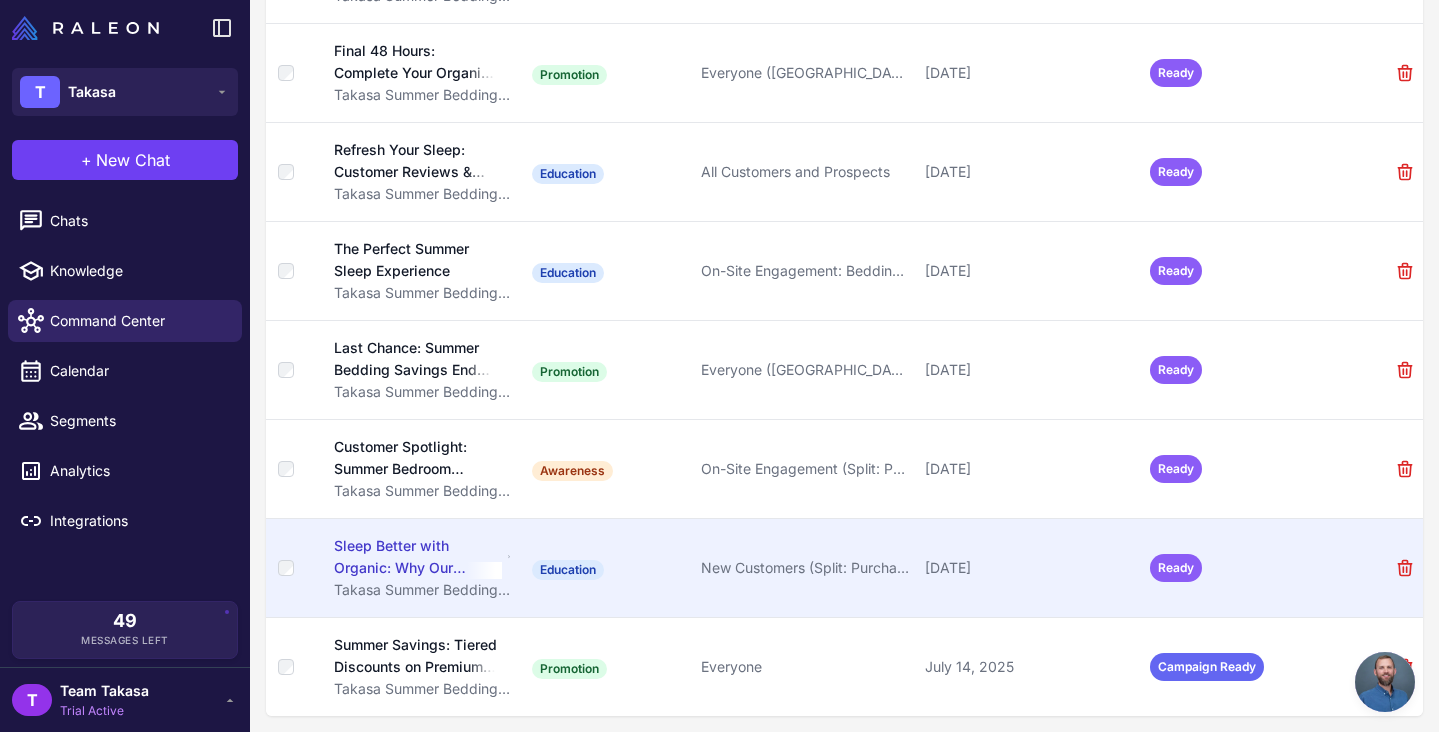 scroll, scrollTop: 779, scrollLeft: 0, axis: vertical 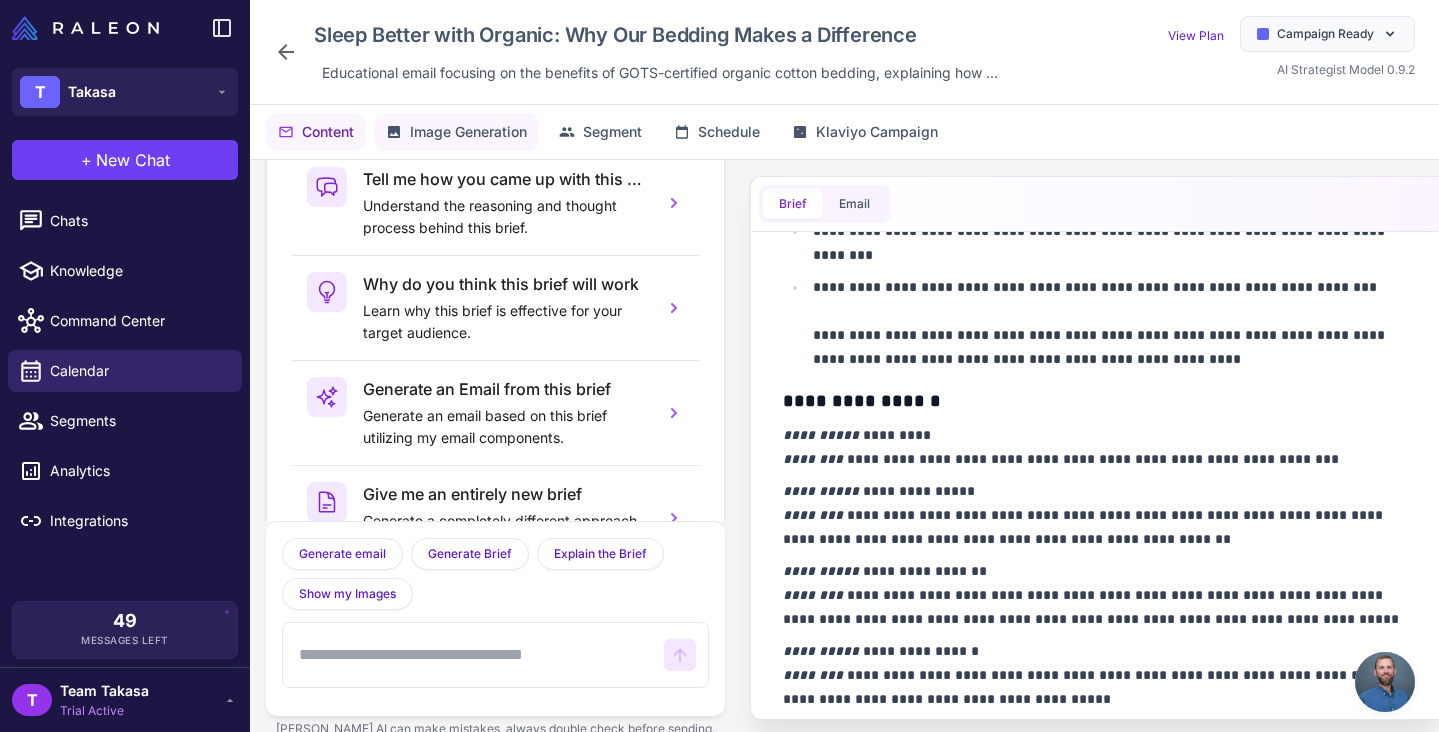 click on "Image Generation" at bounding box center (468, 132) 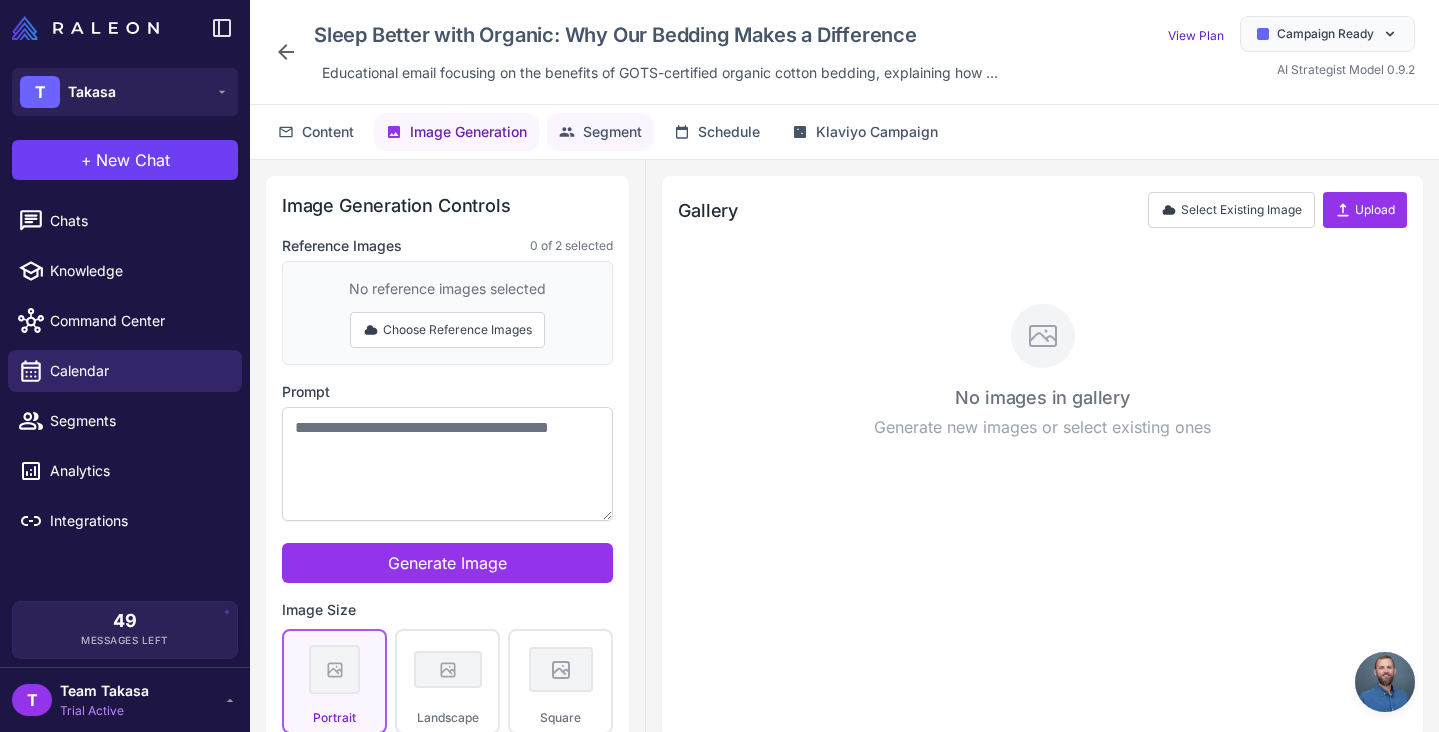click on "Segment" at bounding box center (612, 132) 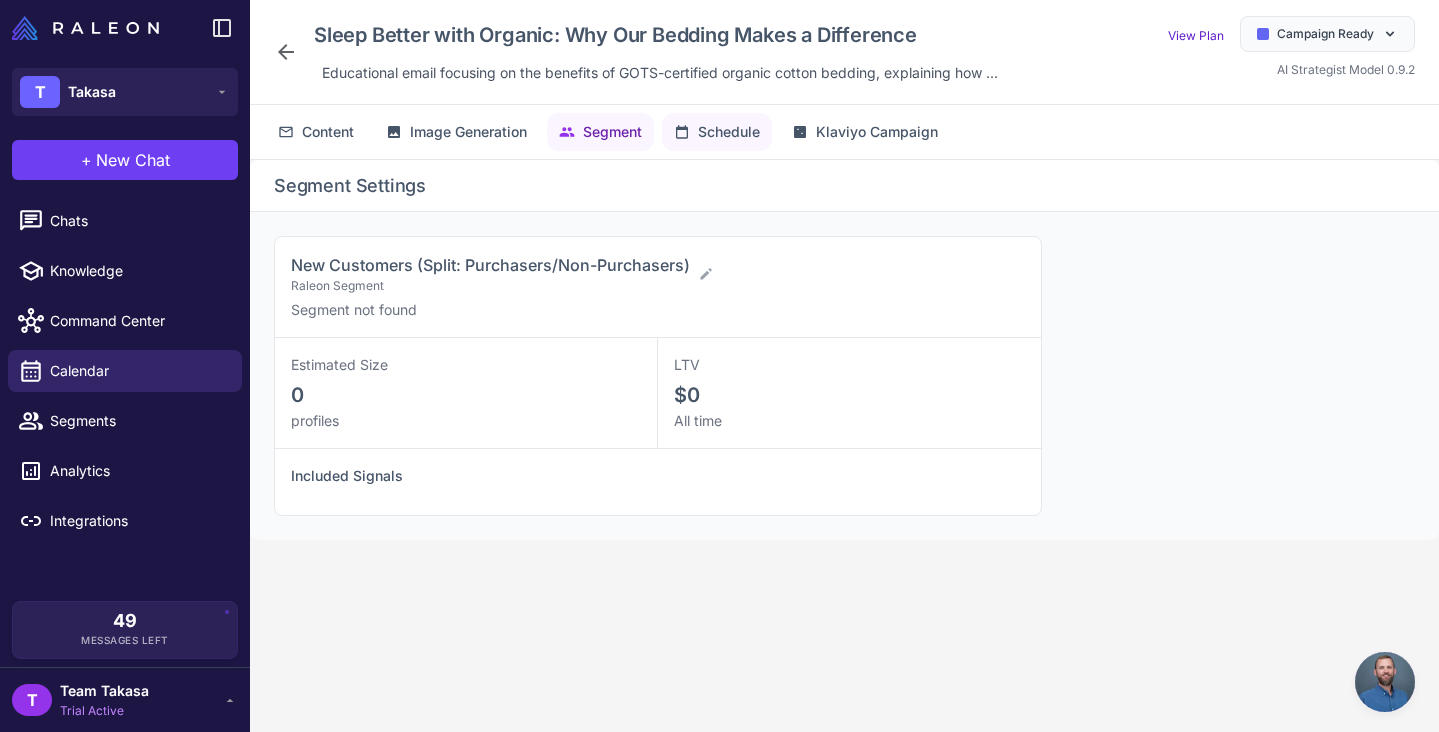 click on "Schedule" 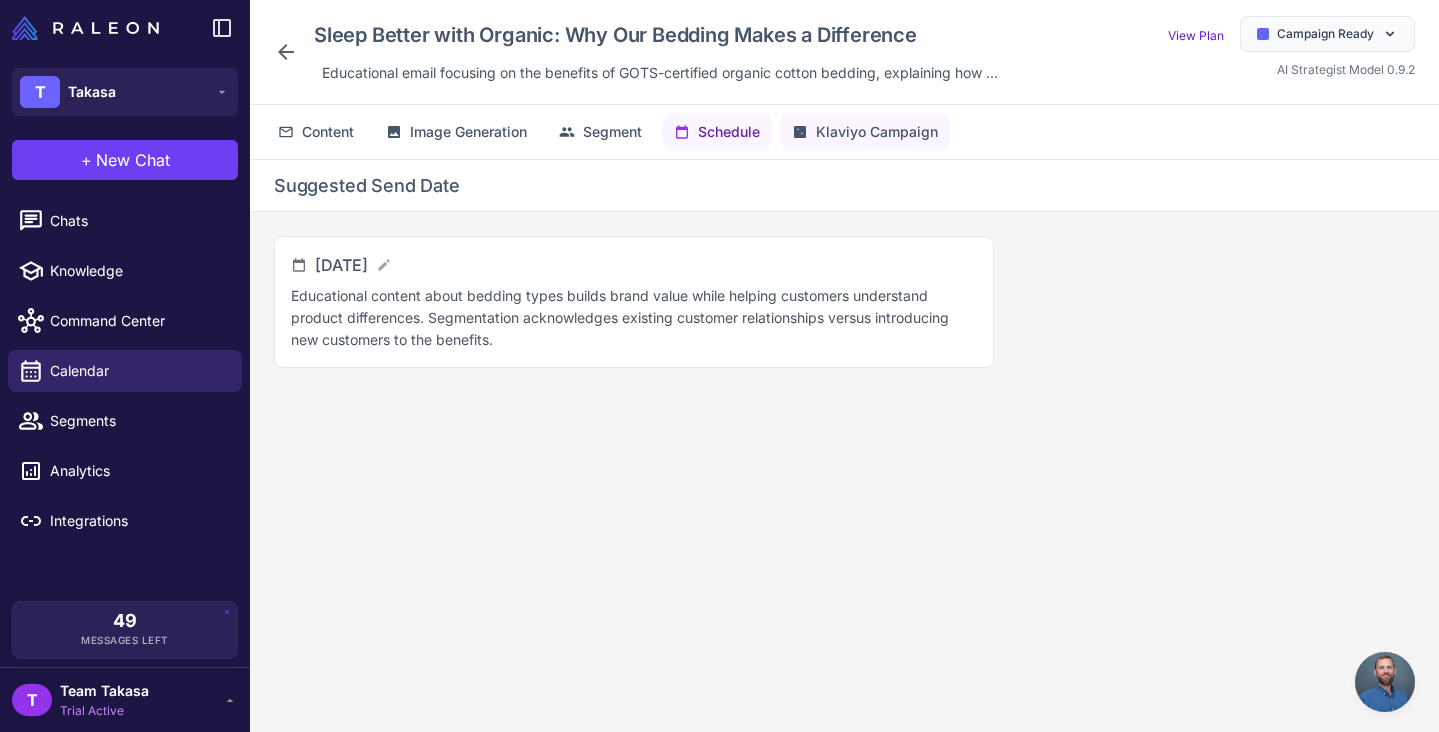 click on "Klaviyo Campaign" at bounding box center [877, 132] 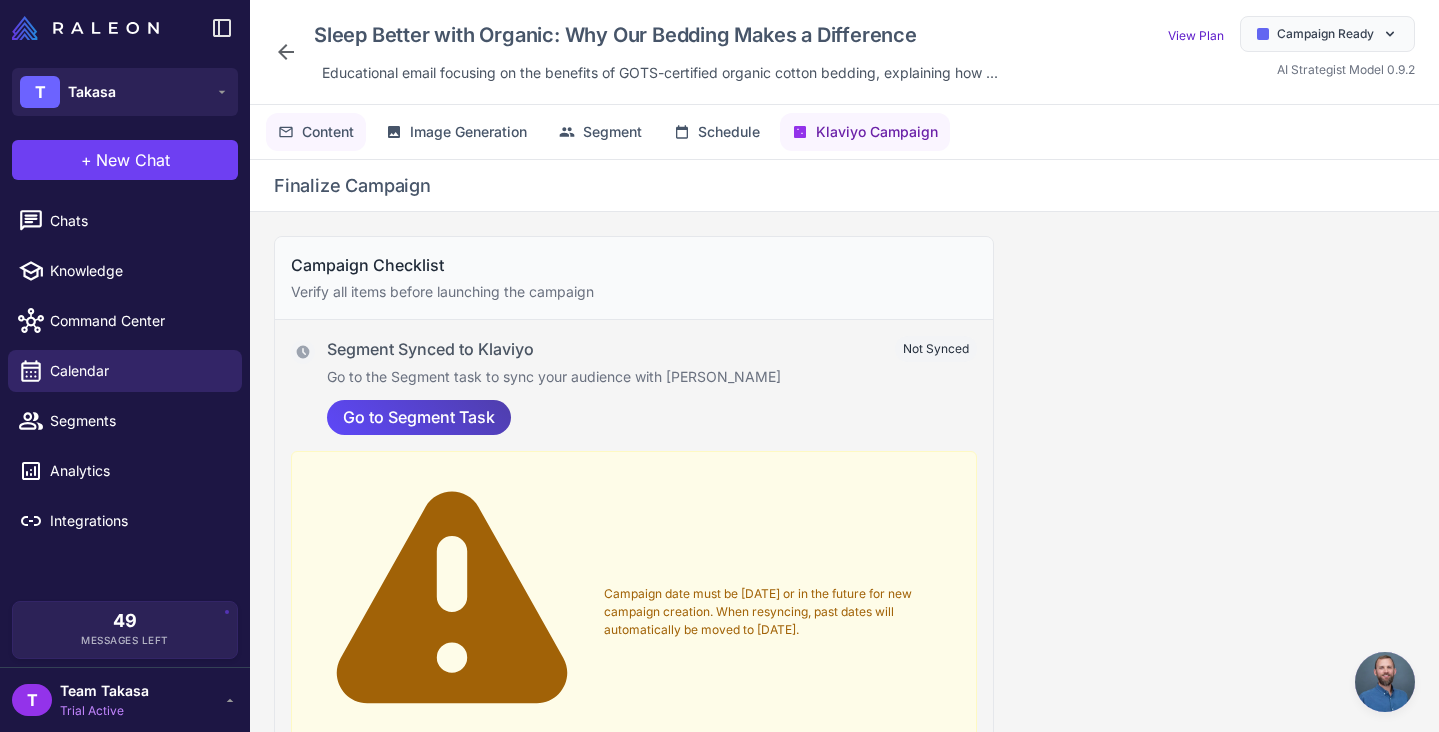 scroll, scrollTop: 0, scrollLeft: 0, axis: both 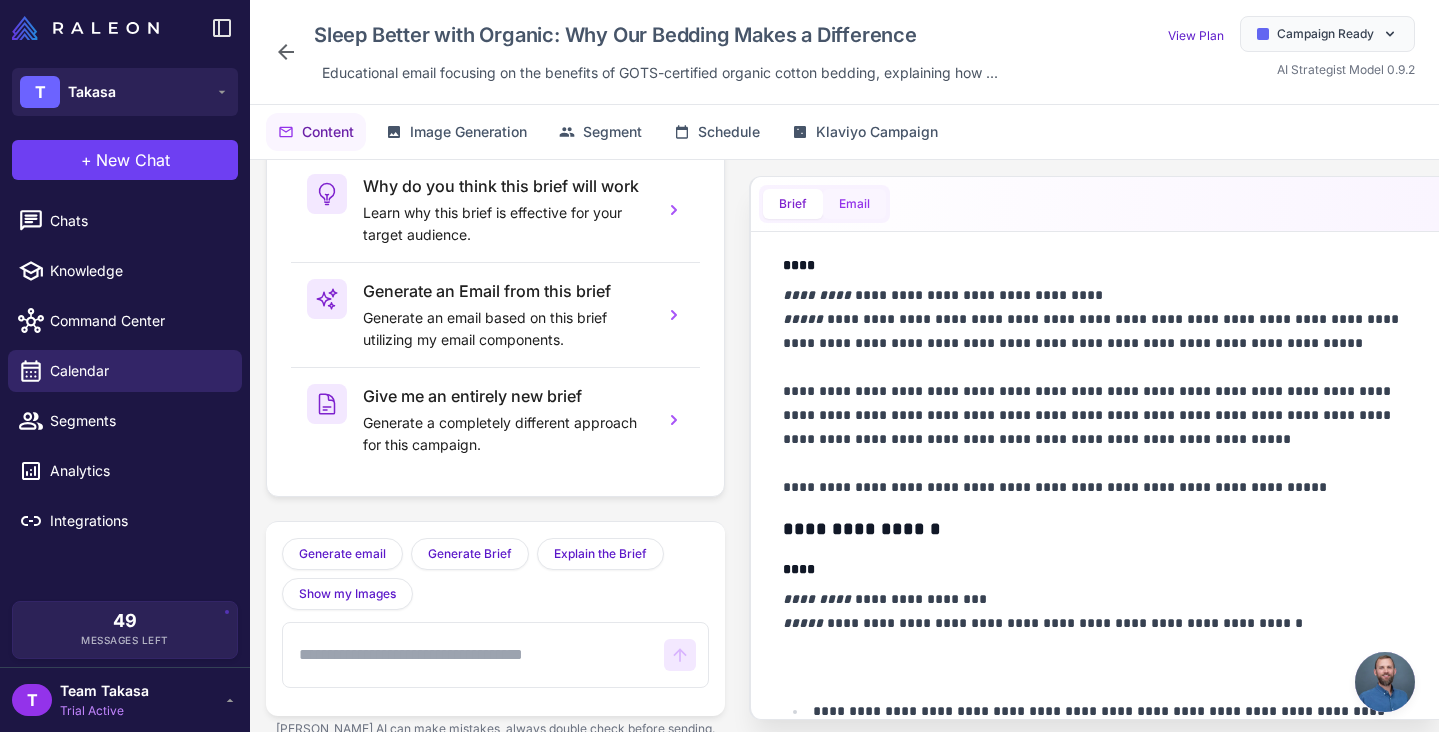 click on "Email" at bounding box center (854, 204) 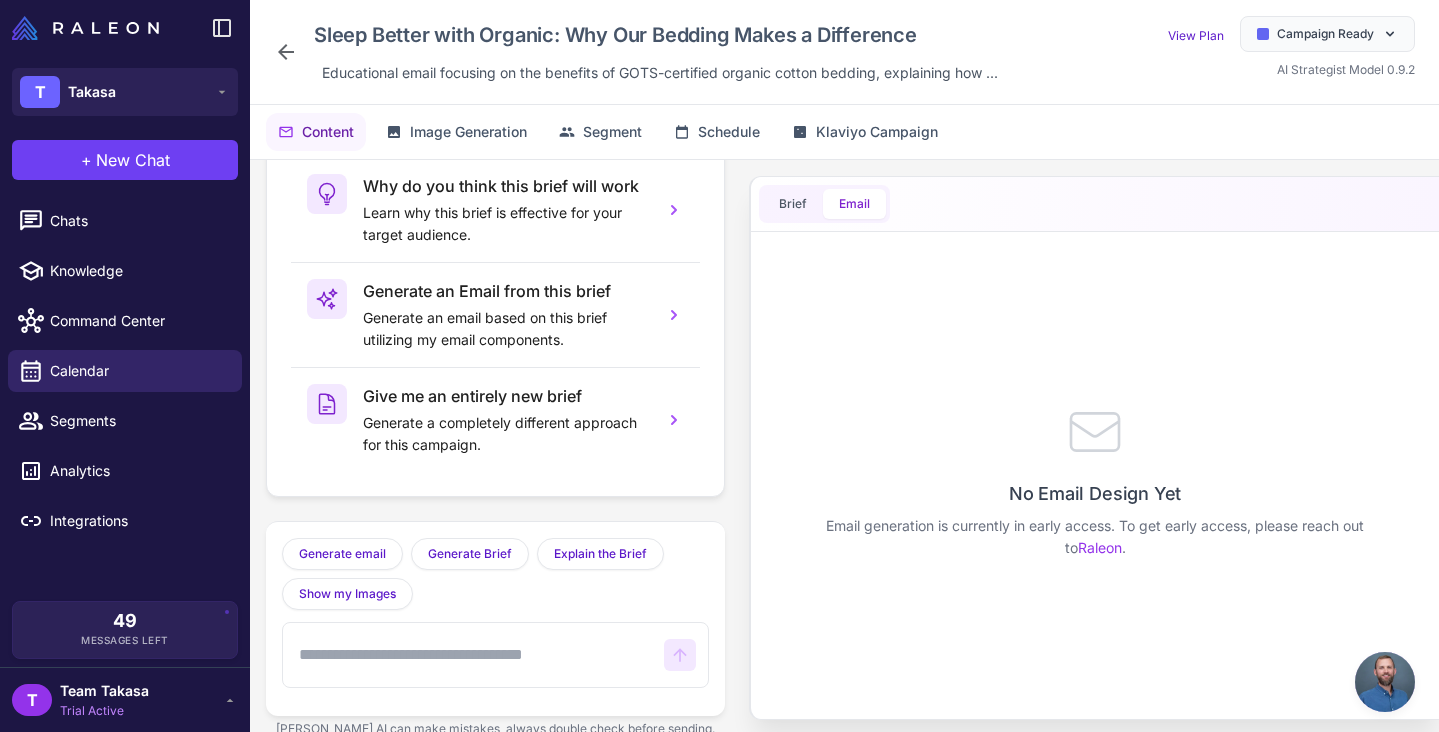 scroll, scrollTop: 0, scrollLeft: 0, axis: both 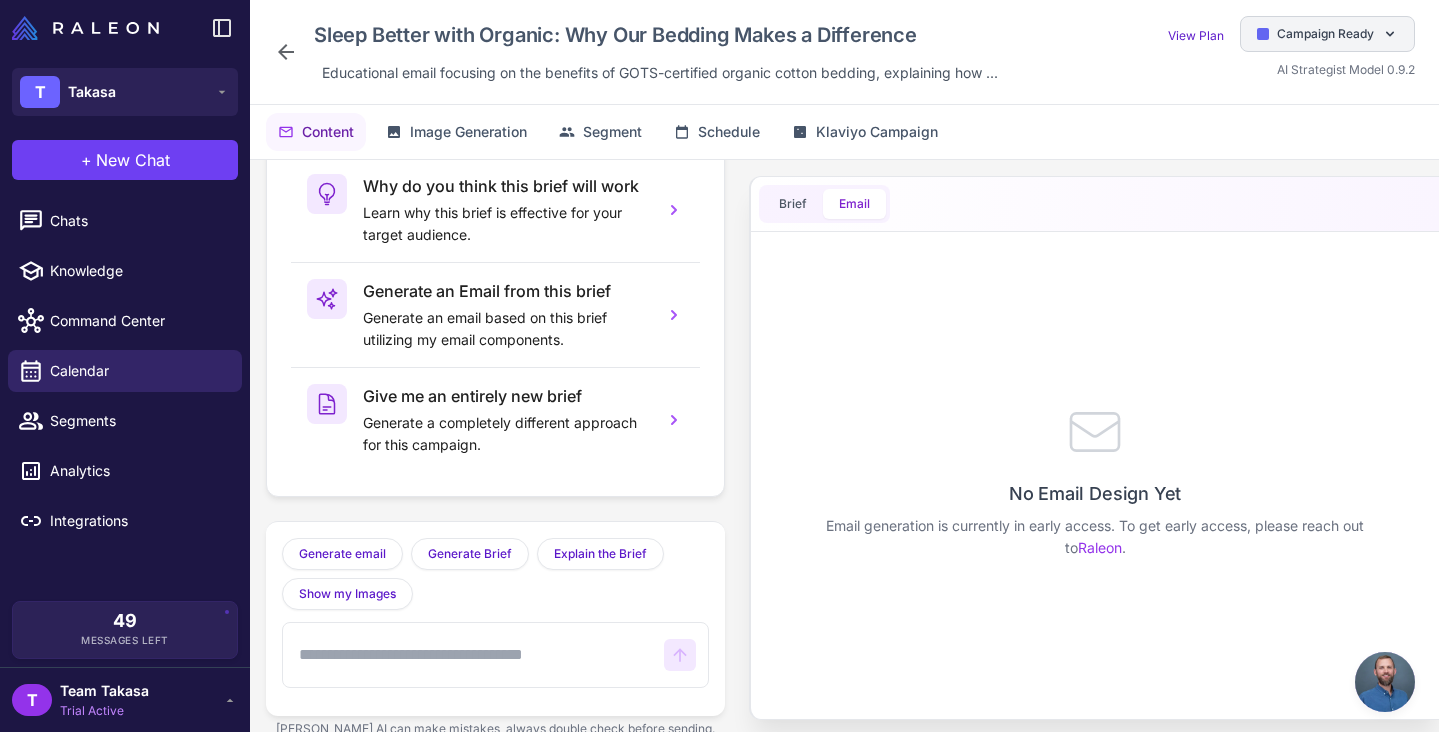click on "Campaign Ready" at bounding box center [1325, 34] 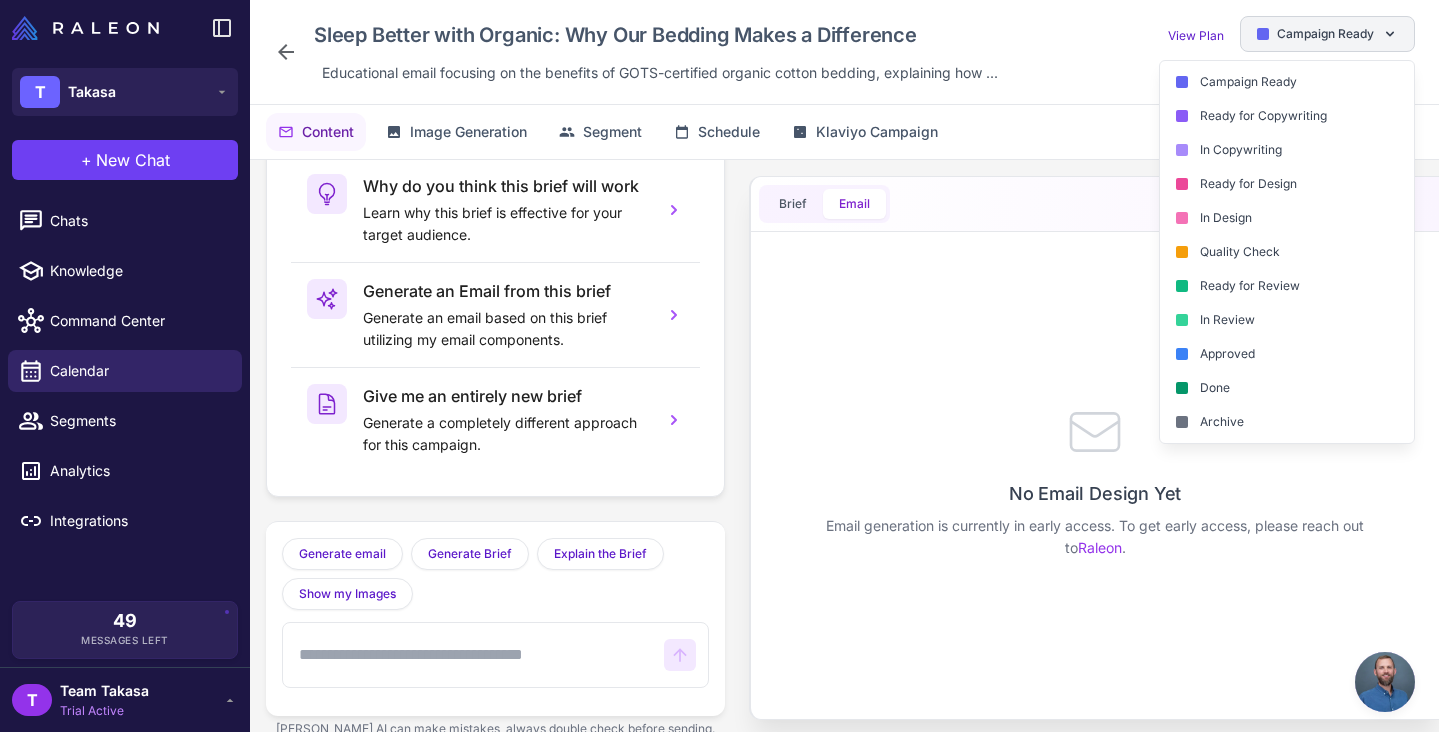 click on "Campaign Ready" at bounding box center [1325, 34] 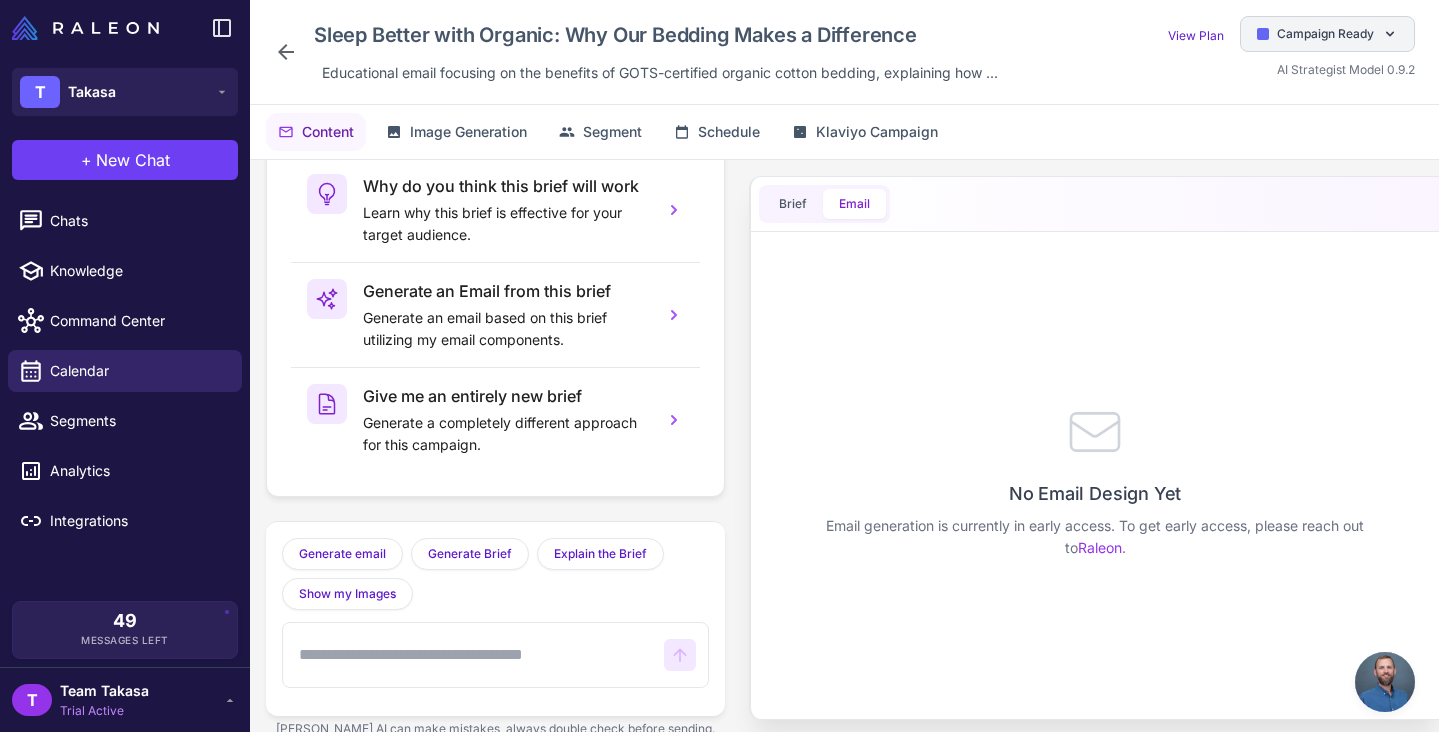 click on "Campaign Ready" at bounding box center [1325, 34] 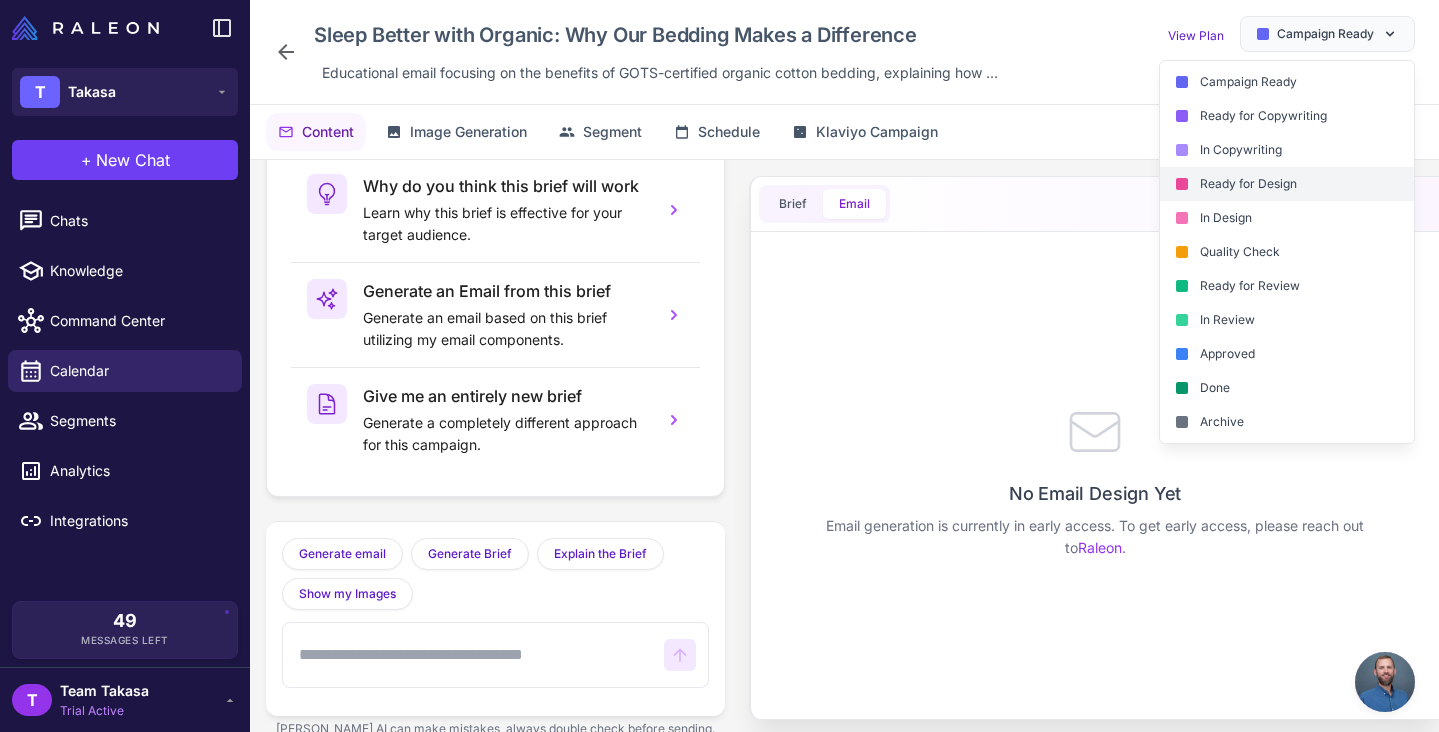 click on "Ready for Design" 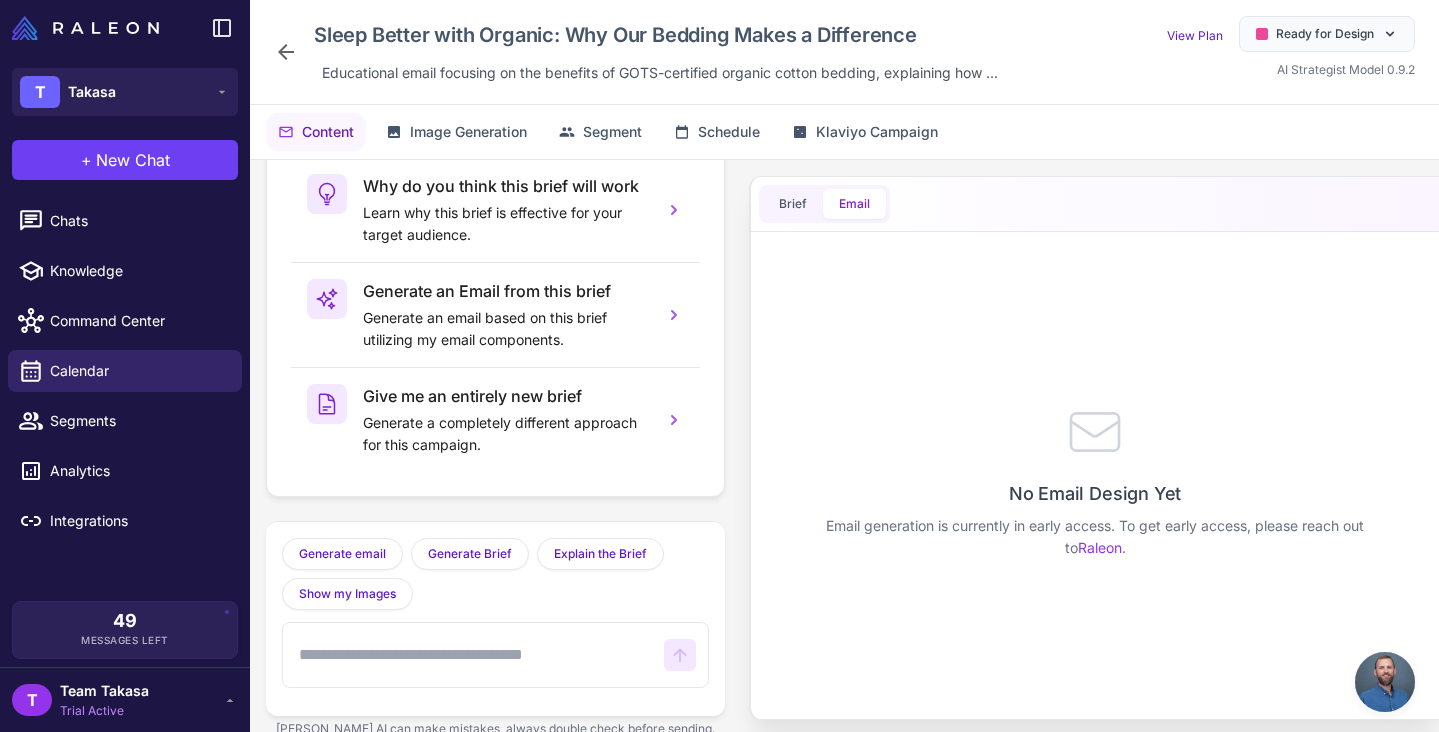 click on "View Plan" at bounding box center (1195, 34) 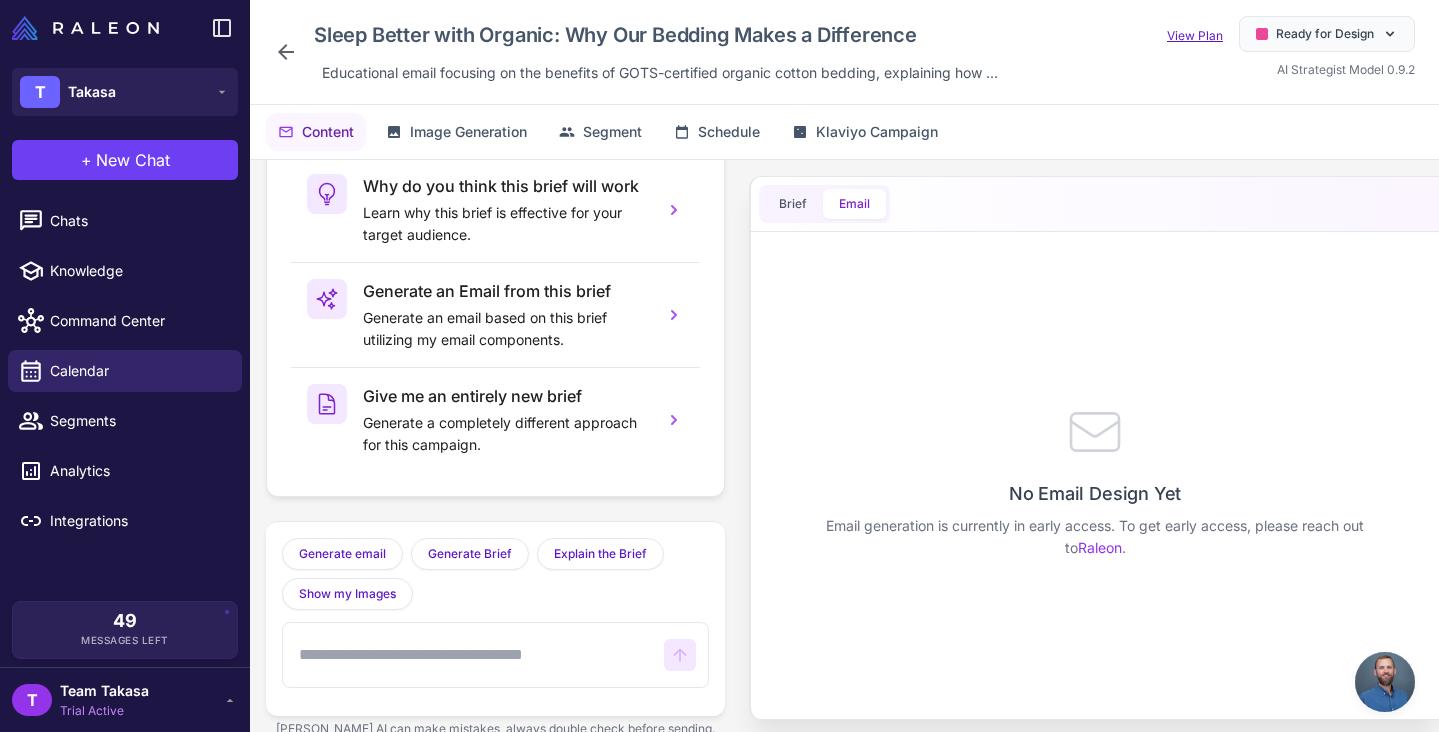 click on "View Plan" at bounding box center (1195, 35) 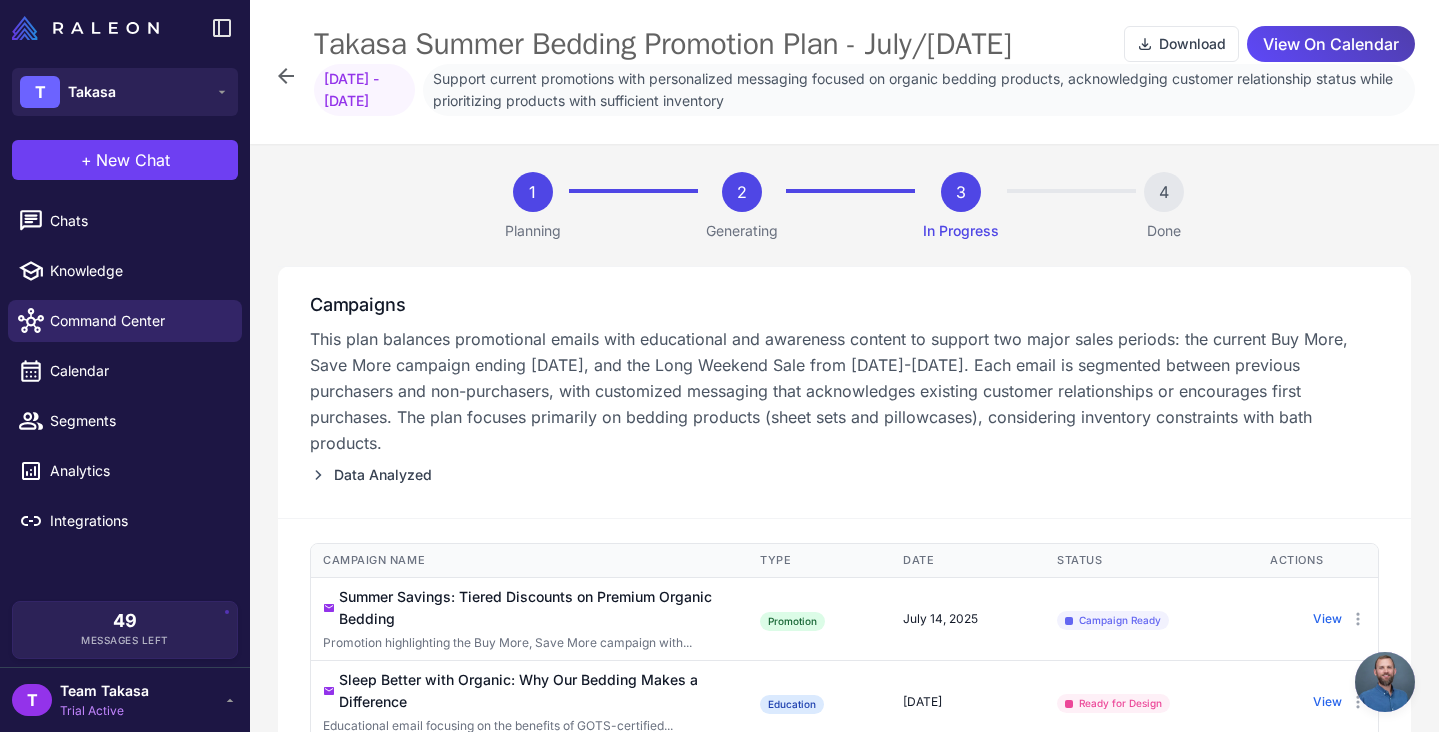 scroll, scrollTop: -1, scrollLeft: 0, axis: vertical 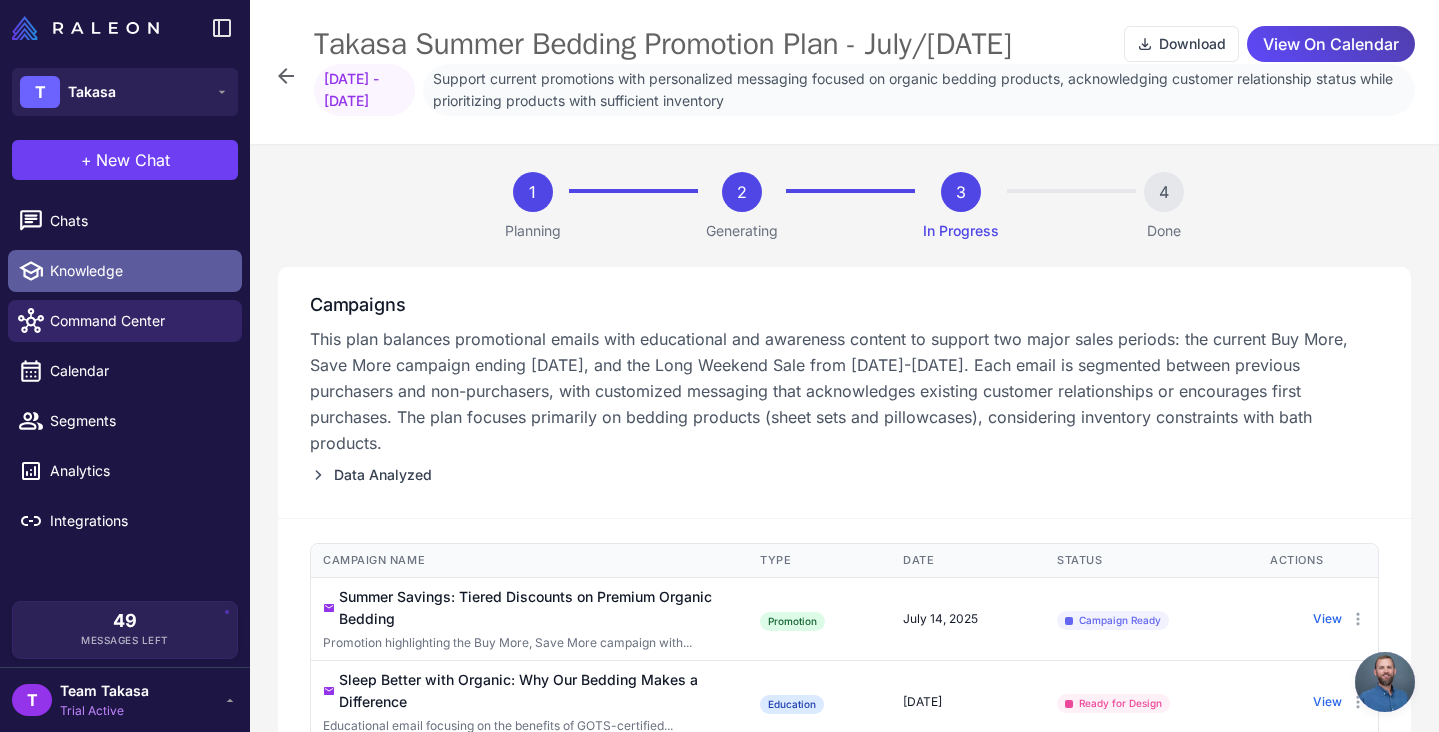click on "Knowledge" at bounding box center [125, 271] 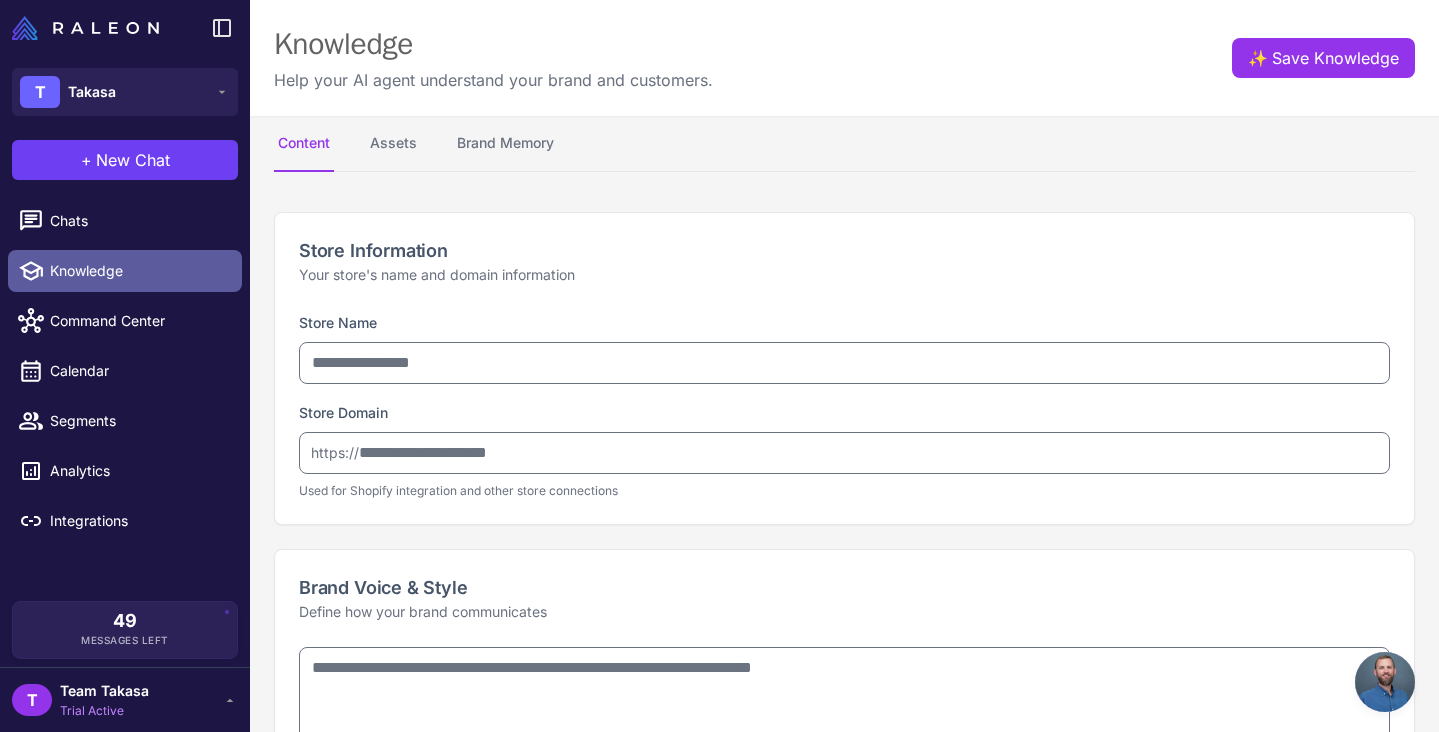 type on "******" 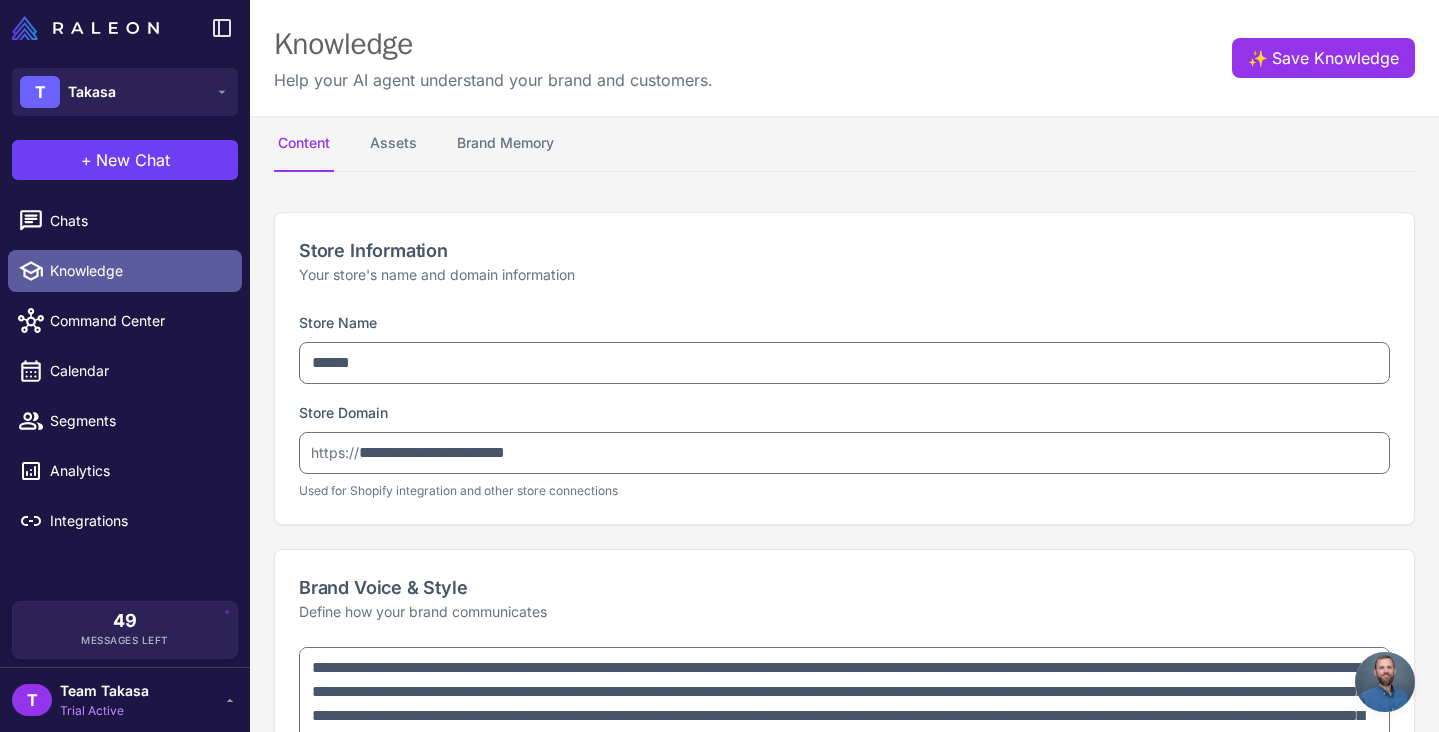 type on "**********" 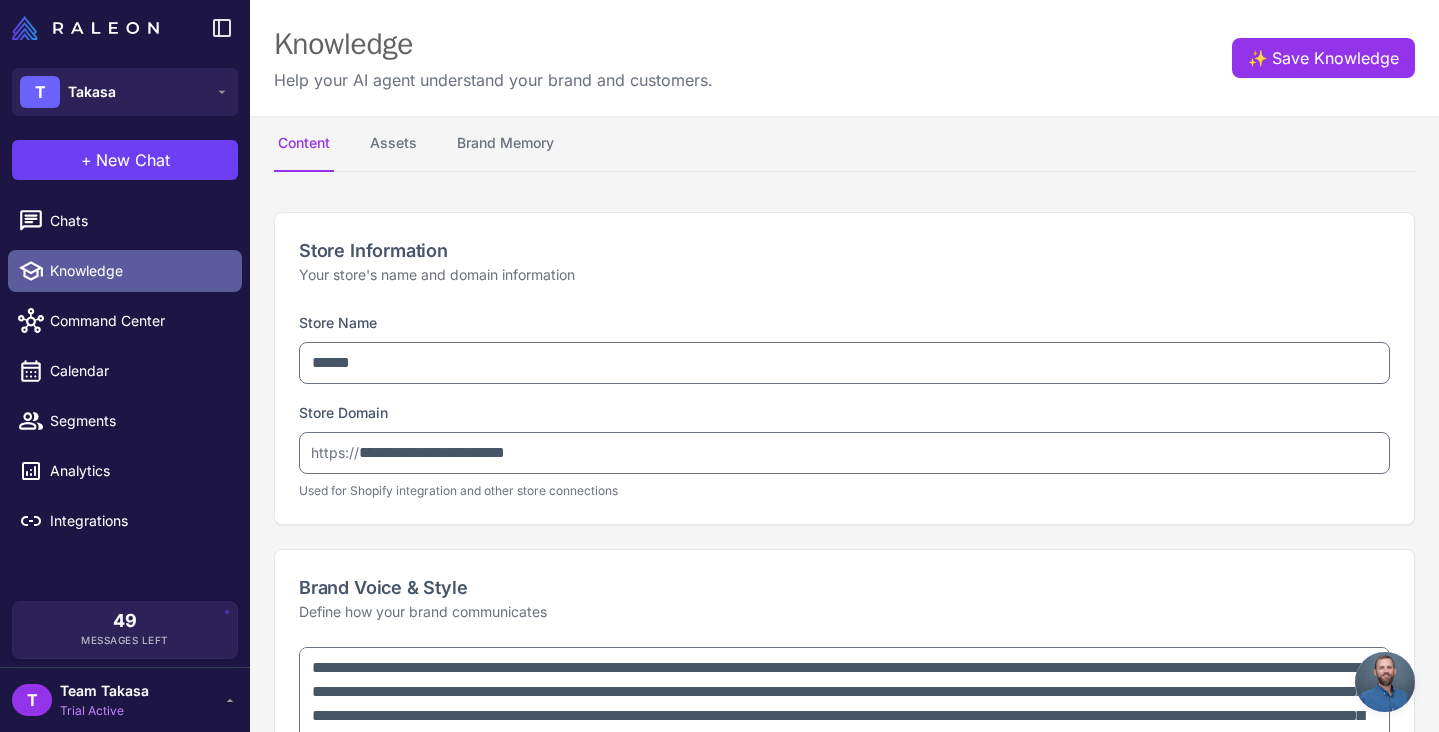 type on "**********" 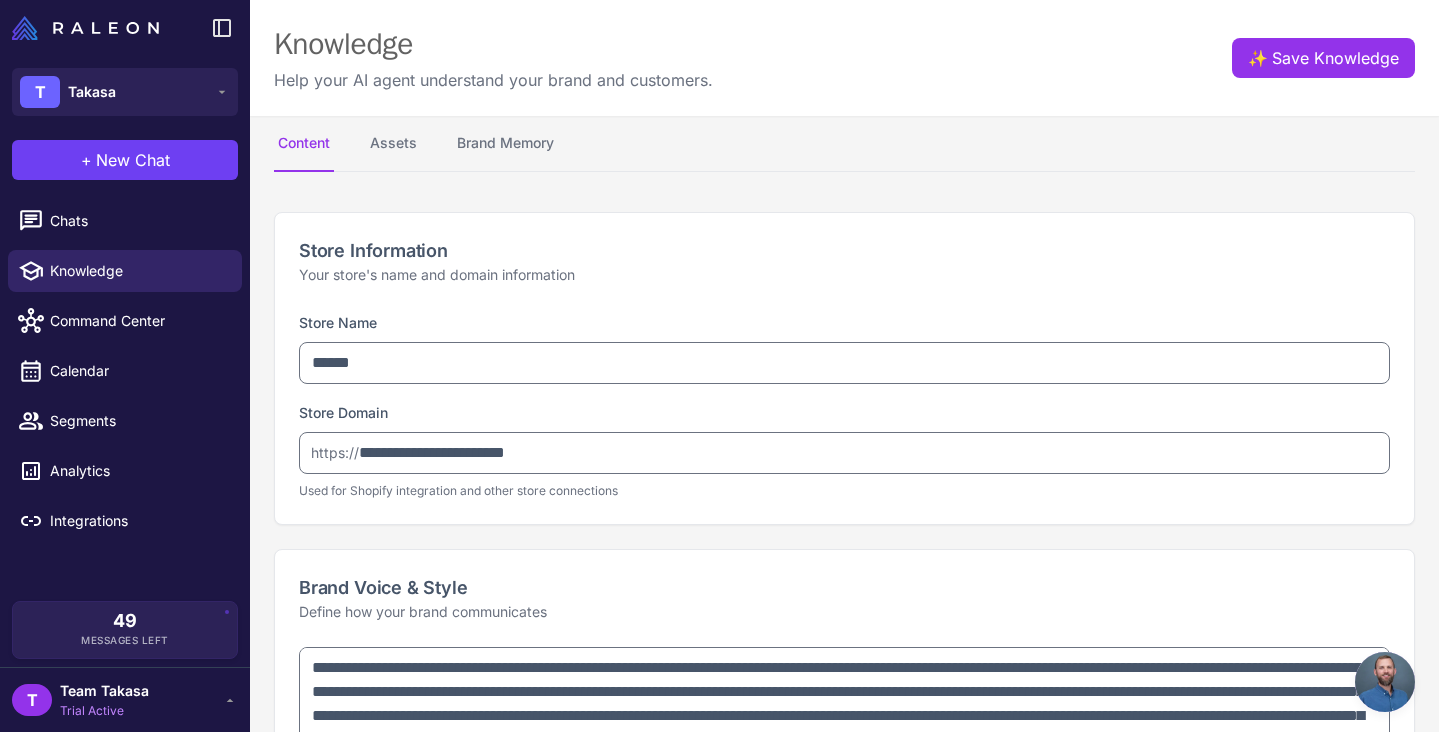 type on "**********" 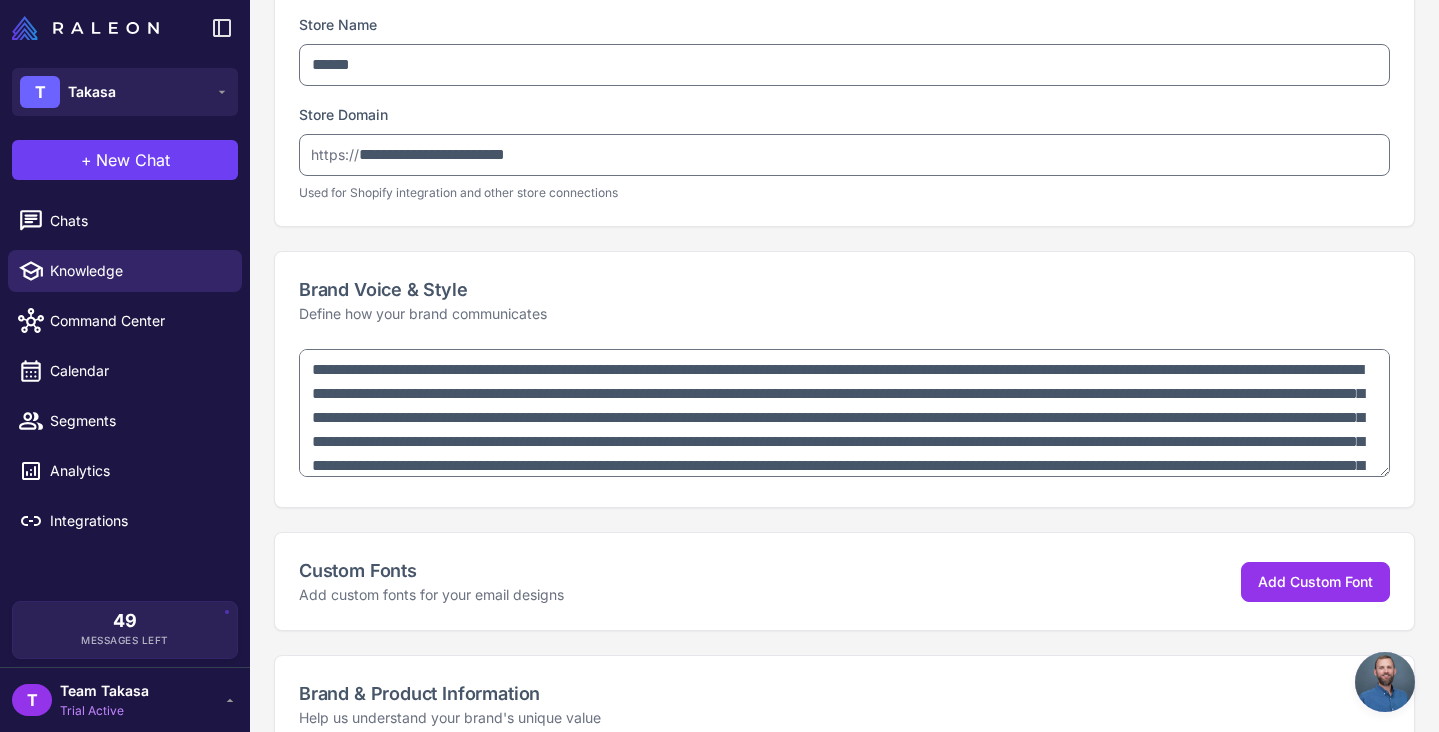 scroll, scrollTop: 307, scrollLeft: 0, axis: vertical 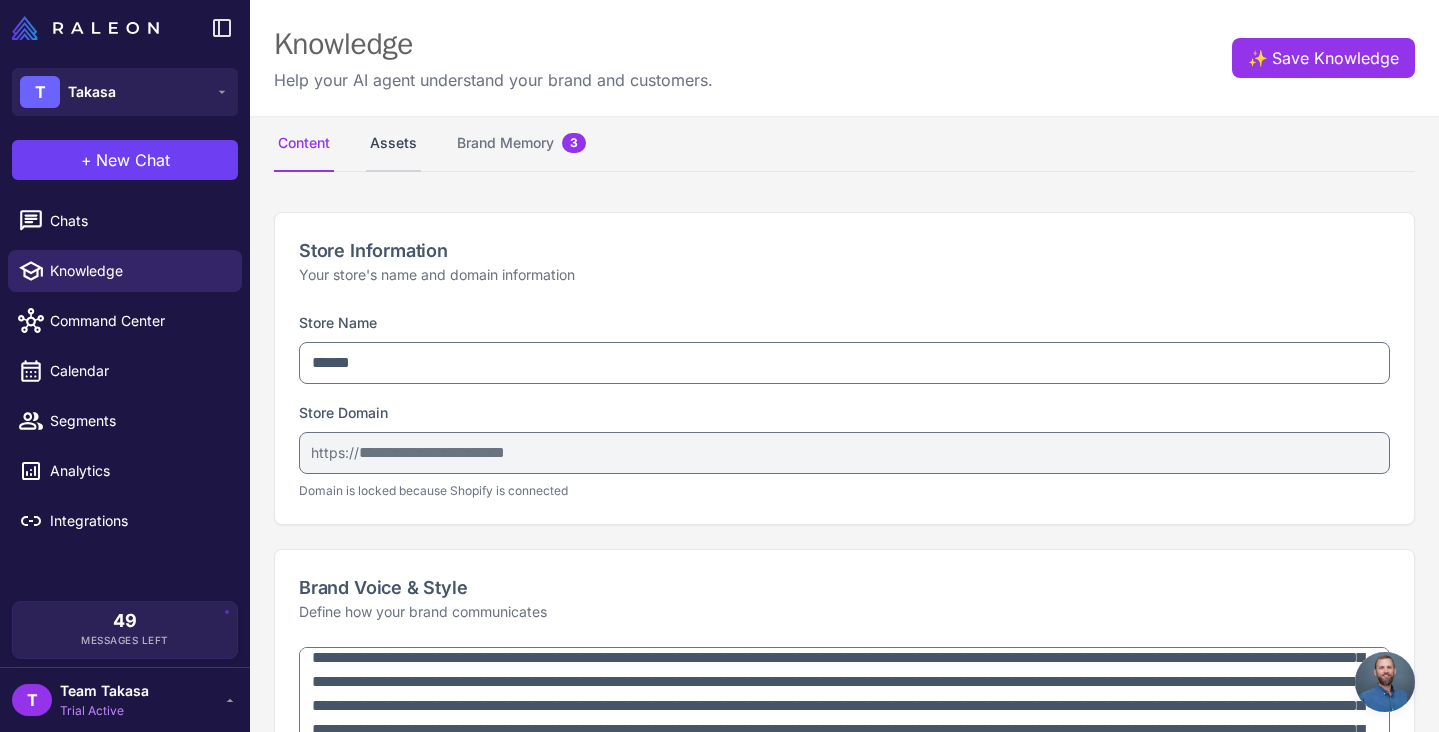 click on "Assets" at bounding box center (393, 144) 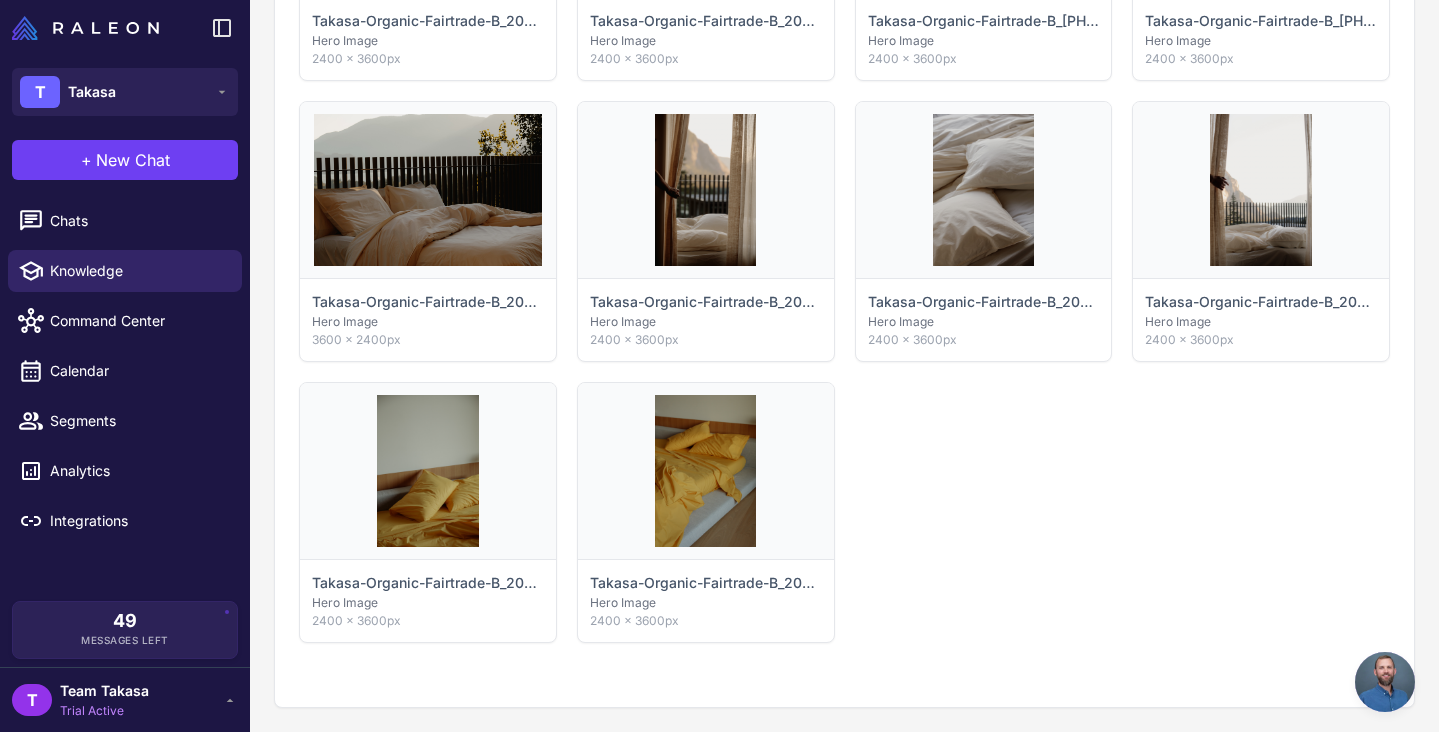 scroll, scrollTop: 1972, scrollLeft: 0, axis: vertical 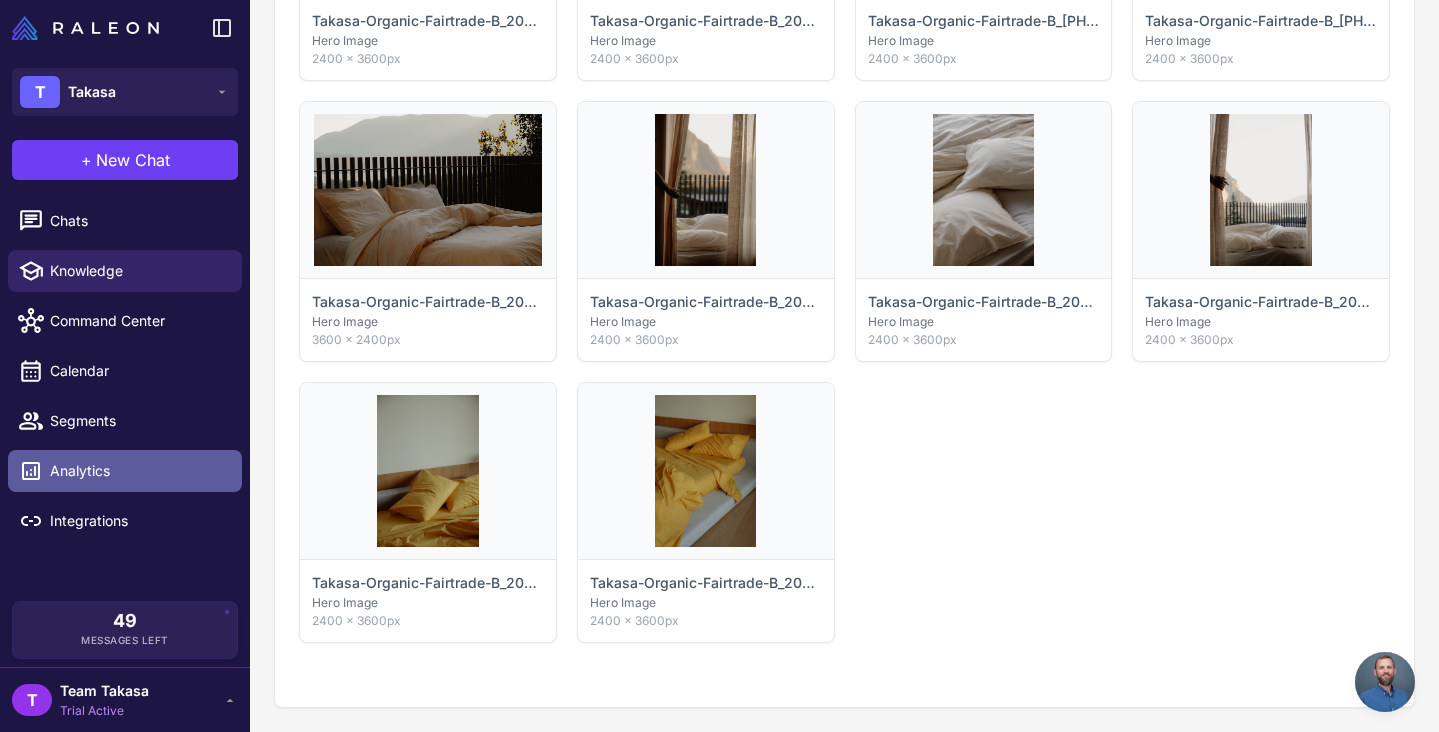 click on "Analytics" at bounding box center [125, 471] 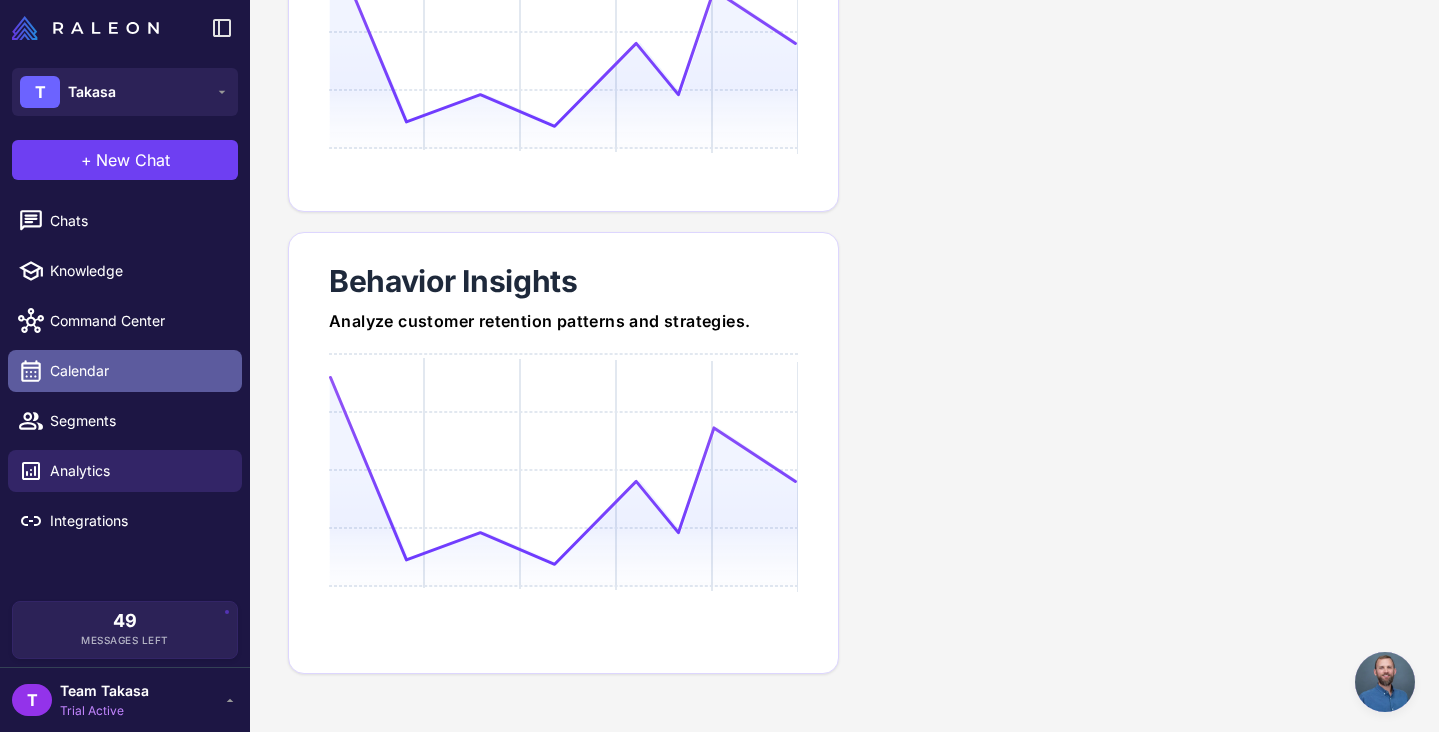 click on "Calendar" at bounding box center (138, 371) 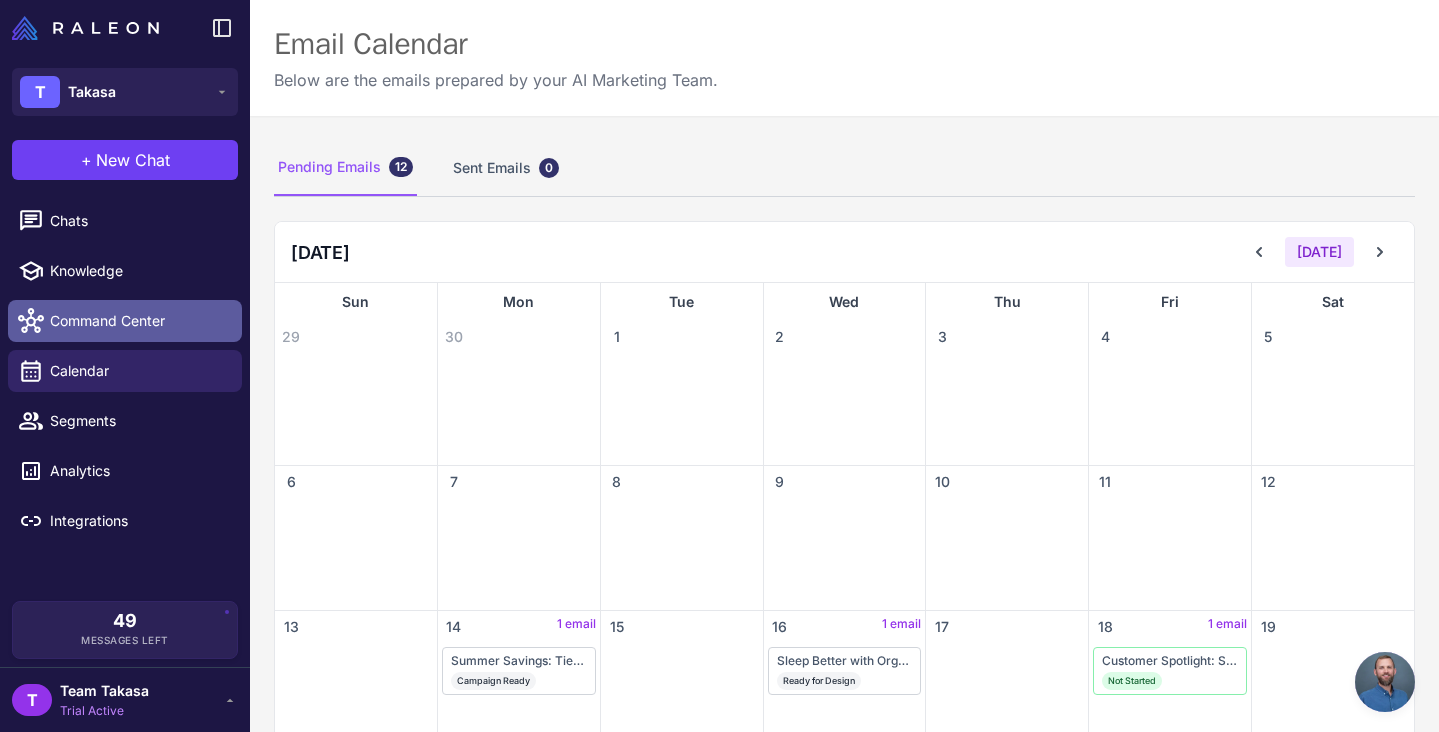 click on "Command Center" at bounding box center [138, 321] 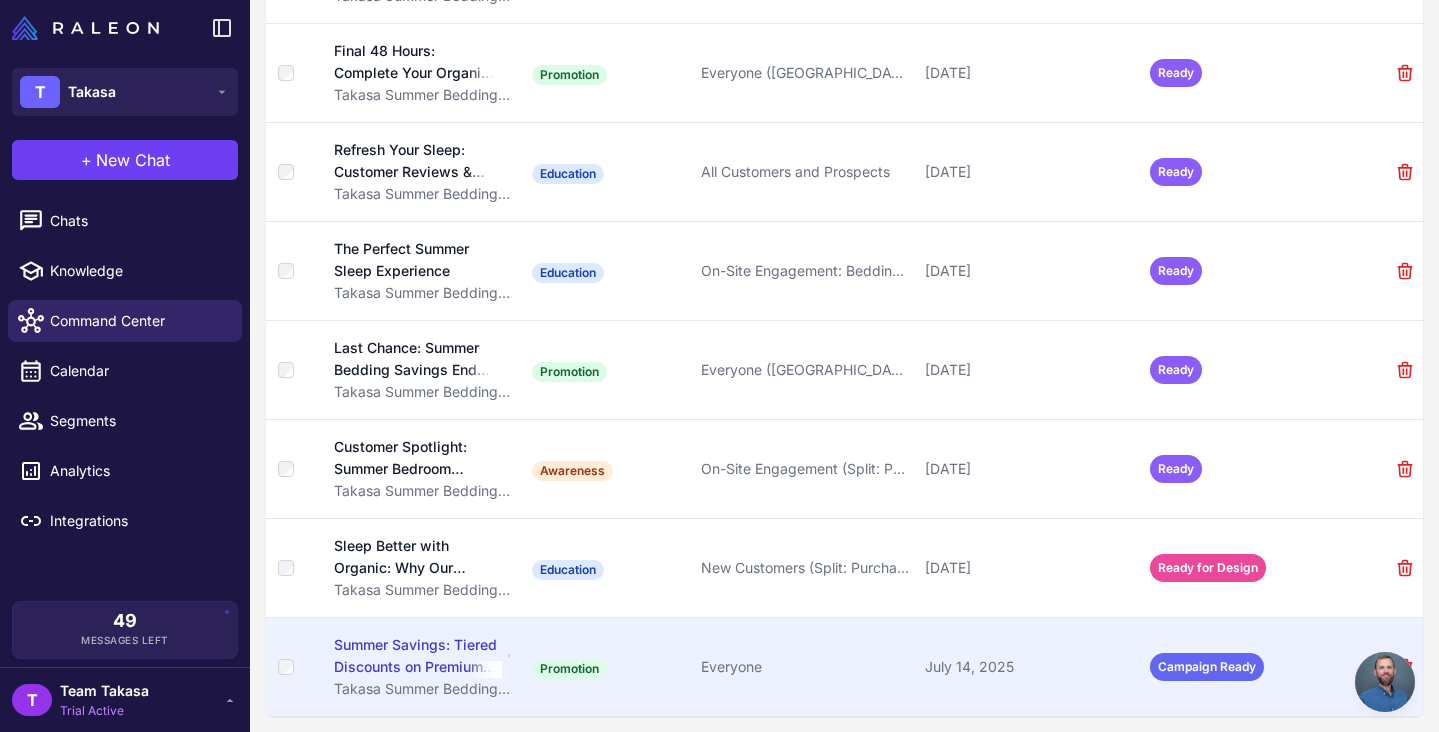 scroll, scrollTop: 779, scrollLeft: 0, axis: vertical 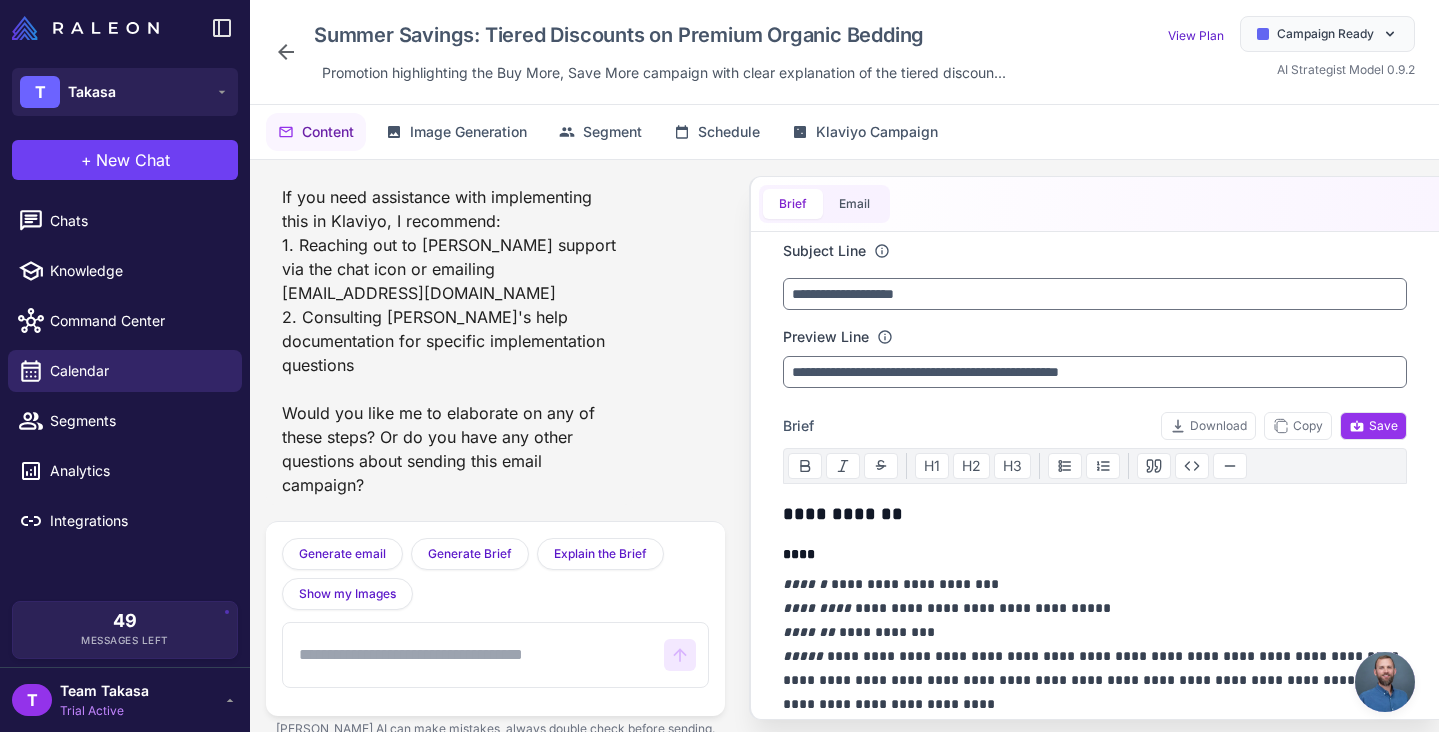 click 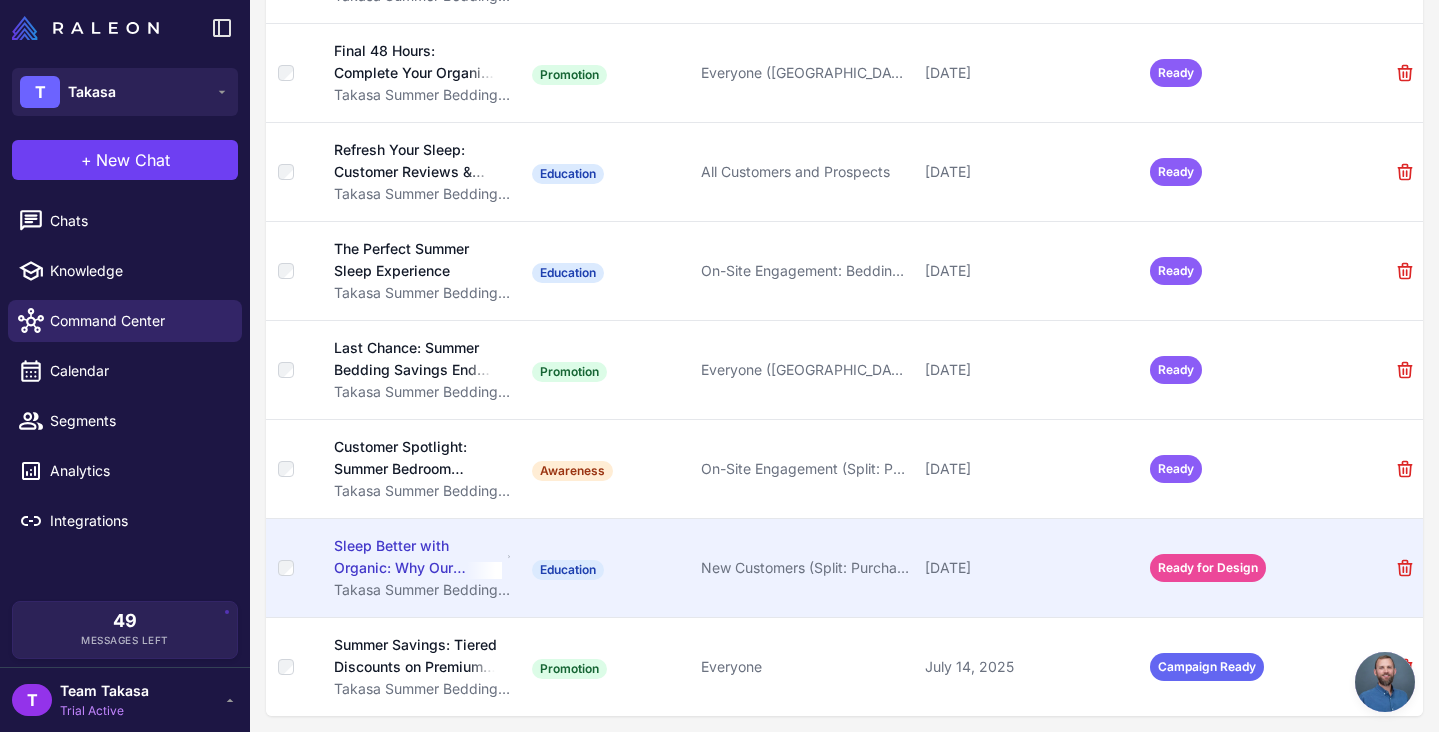 scroll, scrollTop: 779, scrollLeft: 0, axis: vertical 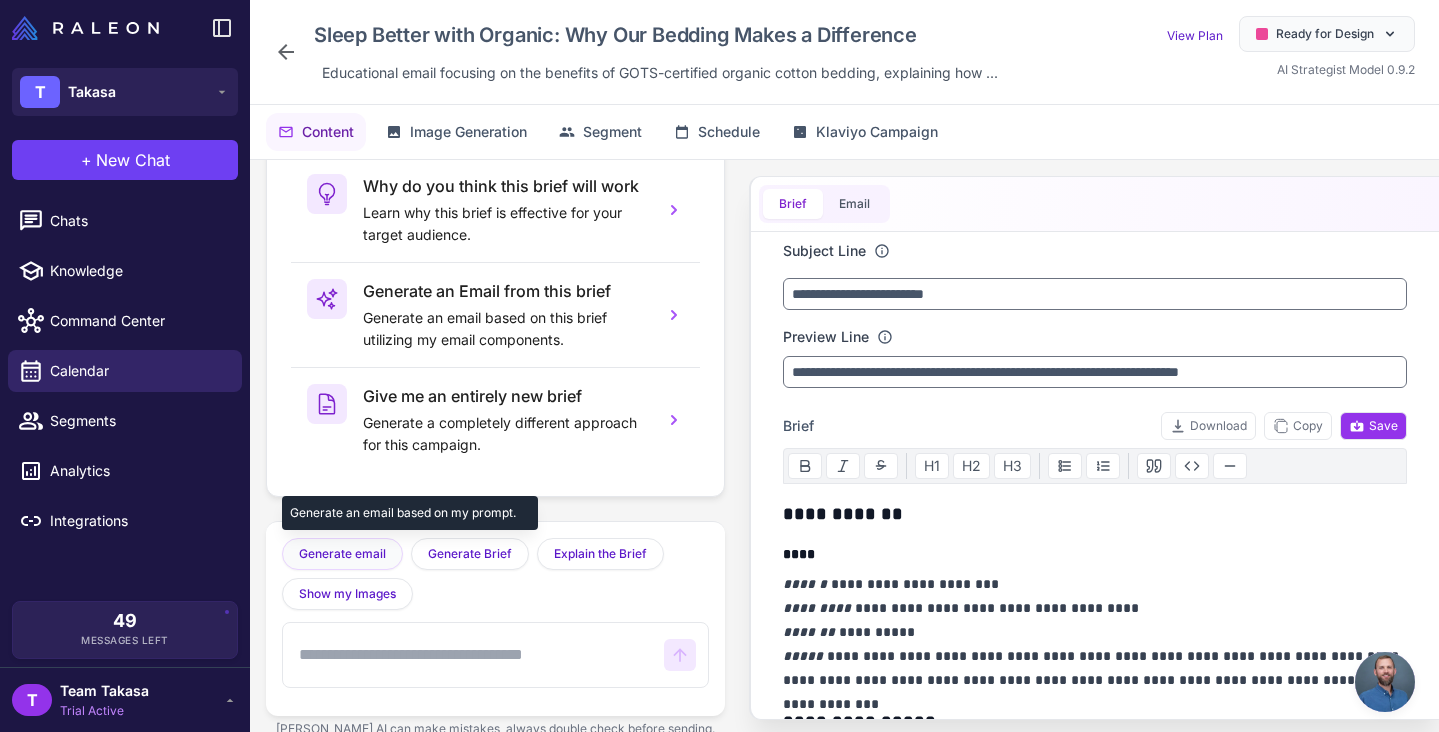 click on "Generate email" at bounding box center (342, 554) 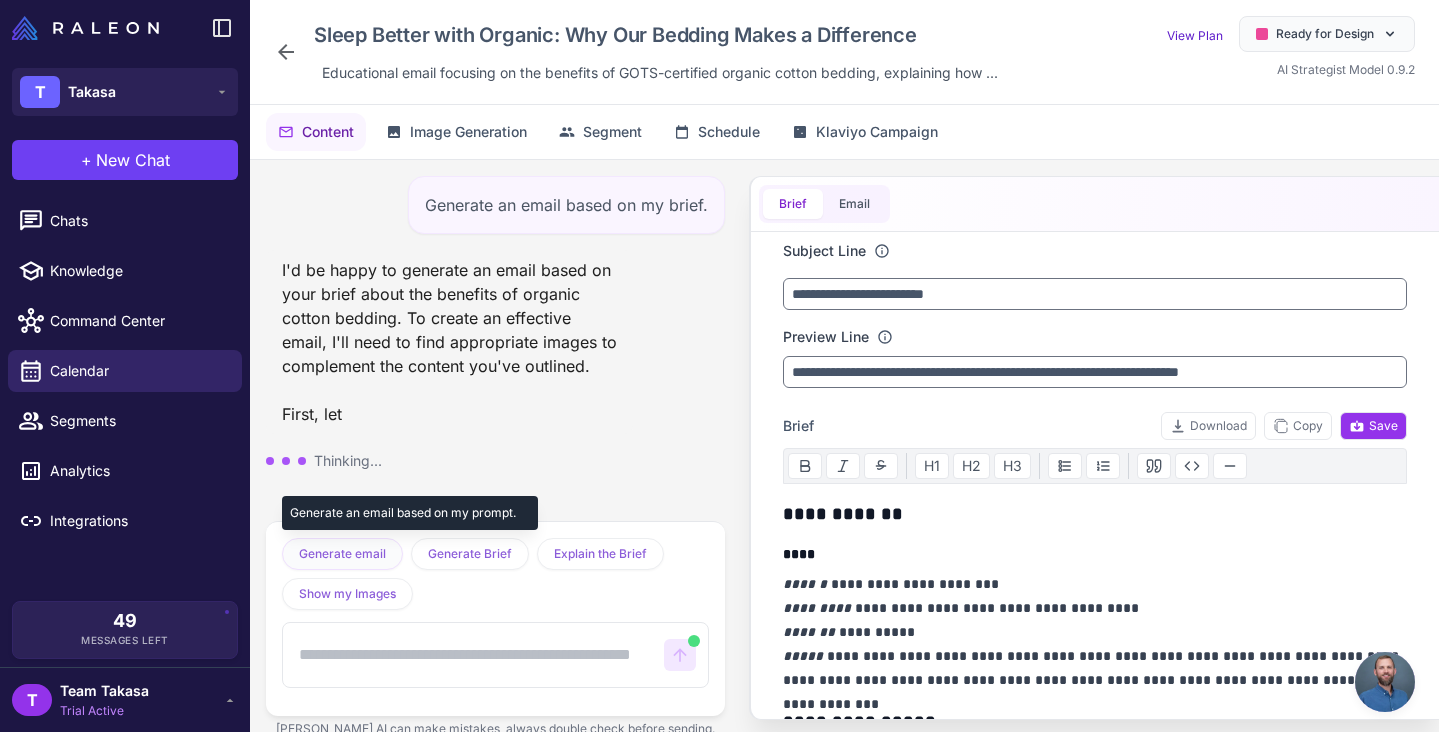 scroll, scrollTop: 15, scrollLeft: 0, axis: vertical 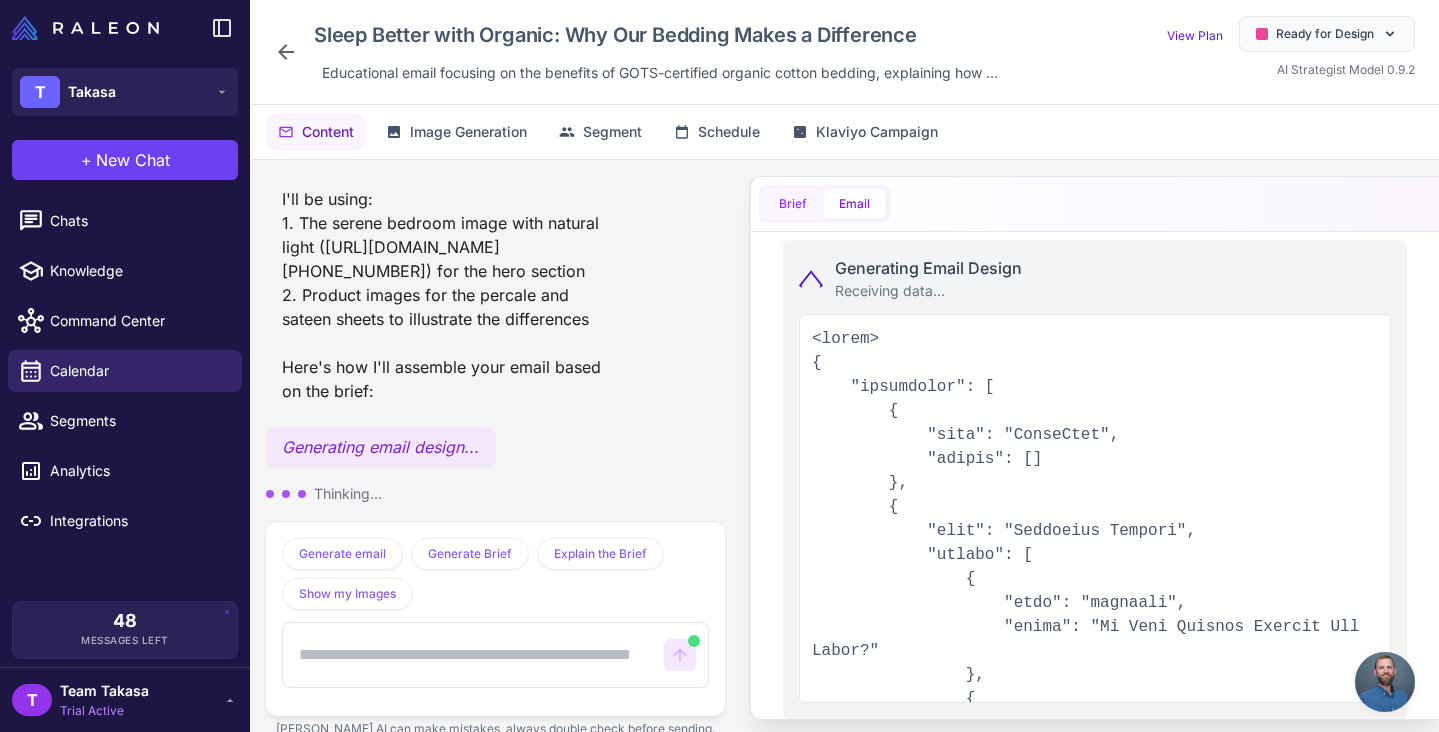 click on "Brief" at bounding box center [793, 204] 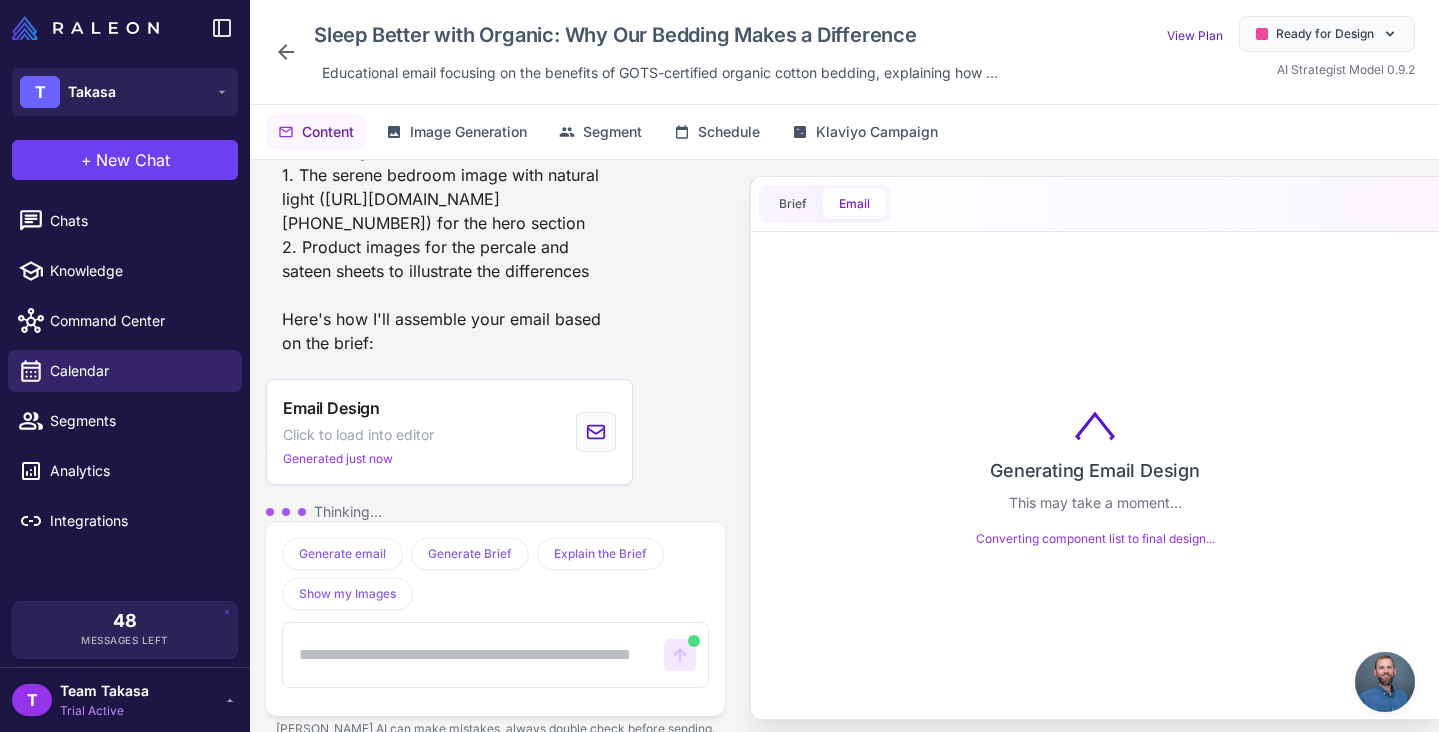 click on "Email" at bounding box center [854, 204] 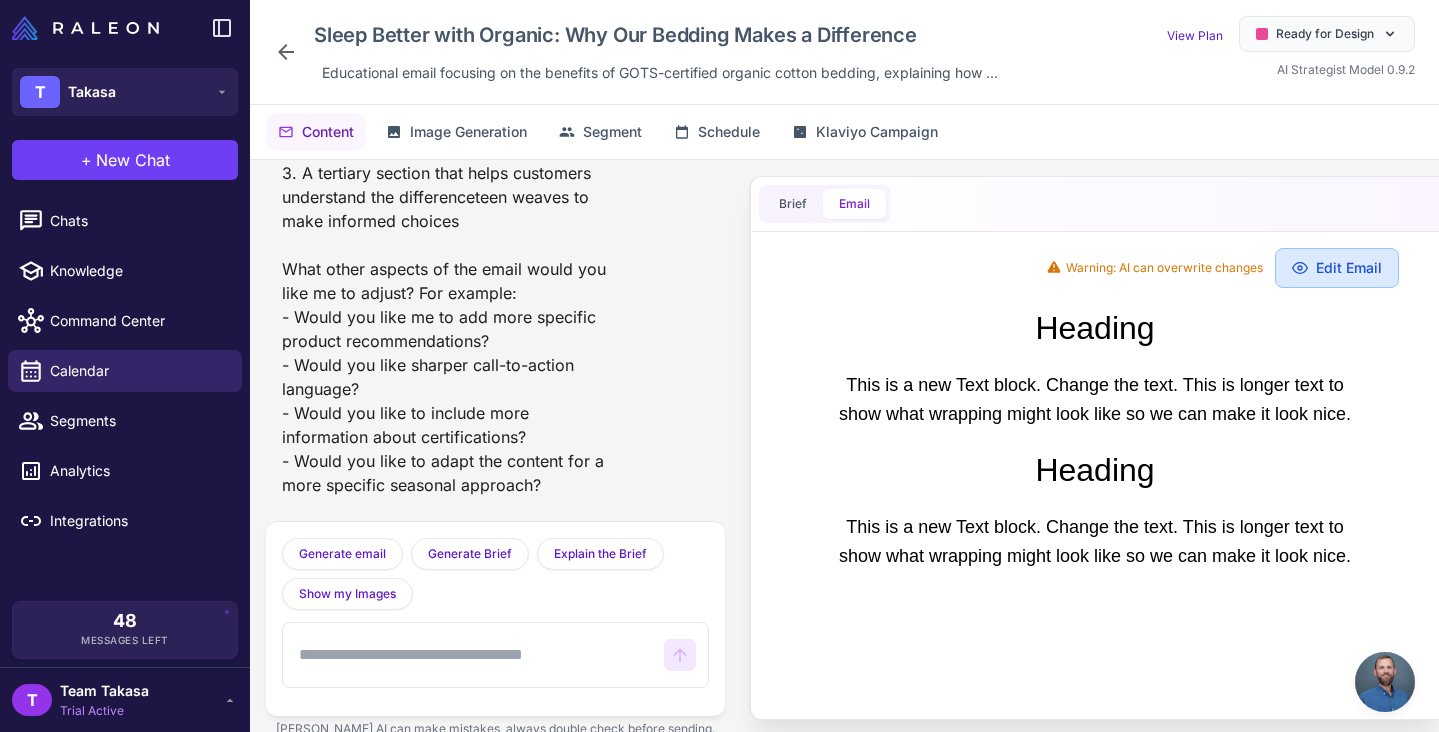 click on "Edit Email" at bounding box center (1337, 268) 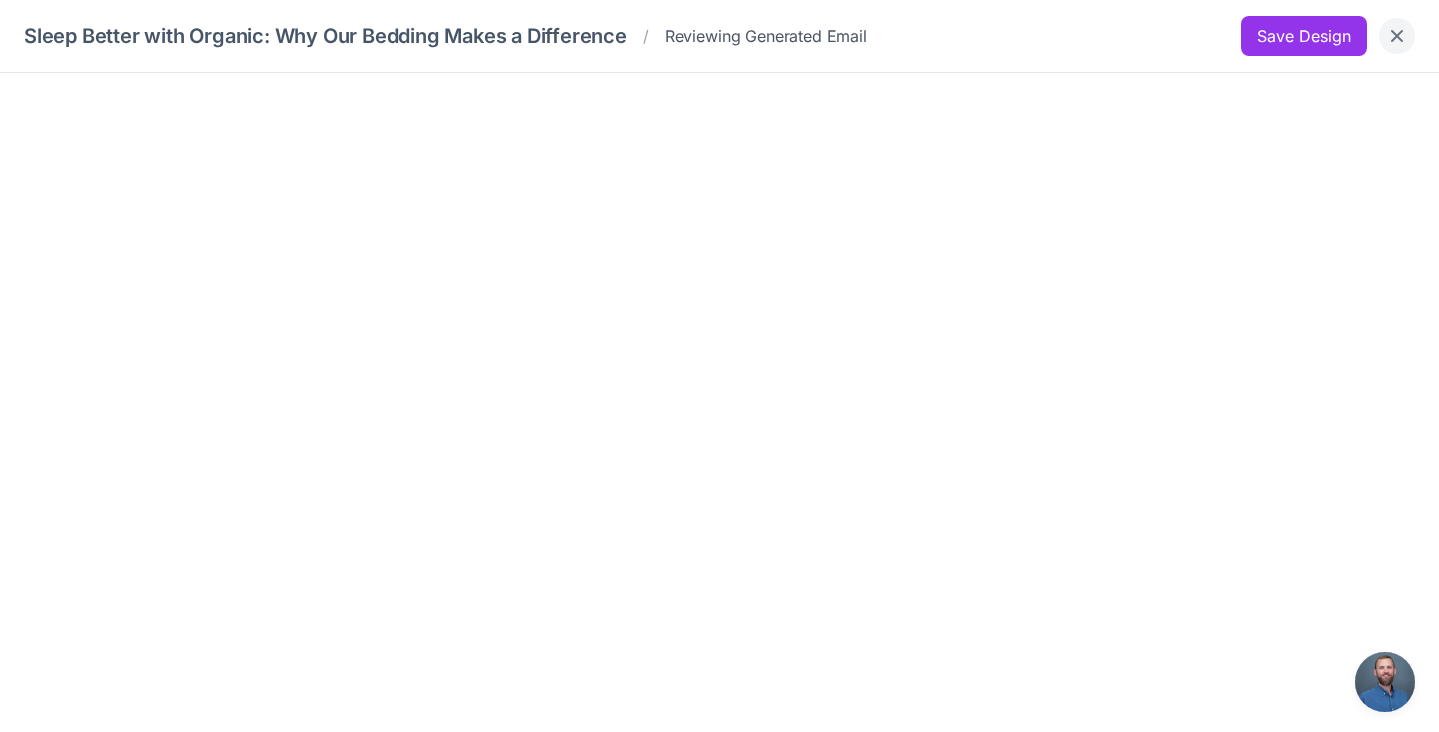 click 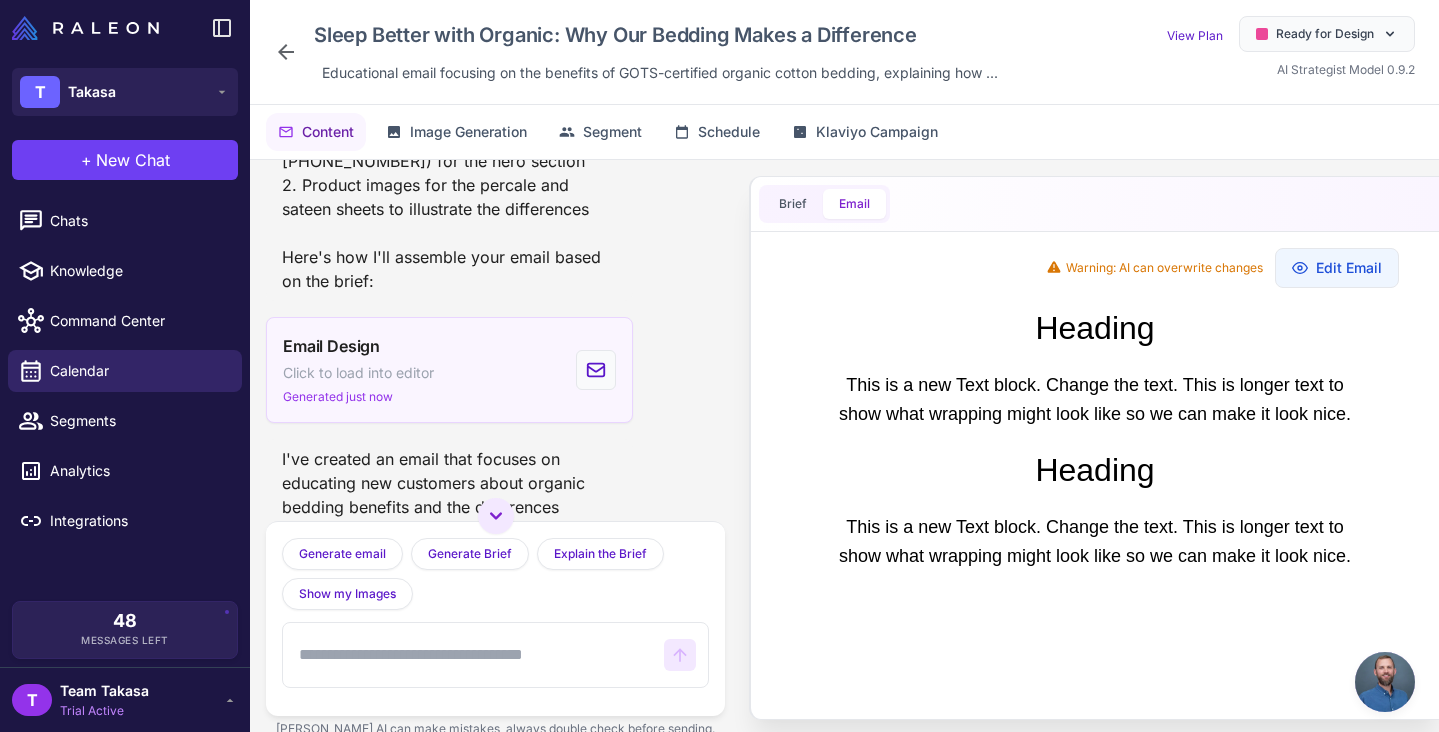 click on "Email Design Click to load into editor Generated just now" at bounding box center (449, 370) 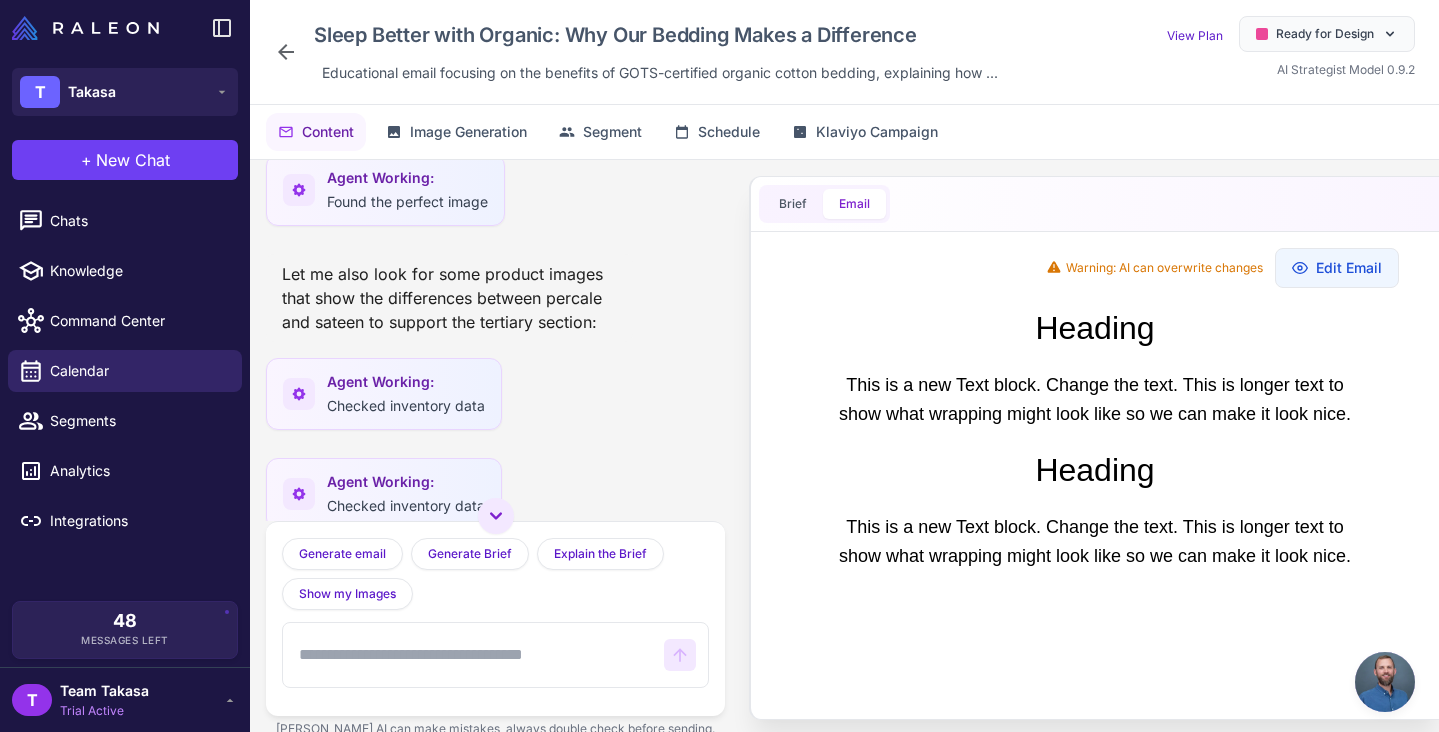 click on "Checked inventory data" at bounding box center [406, 405] 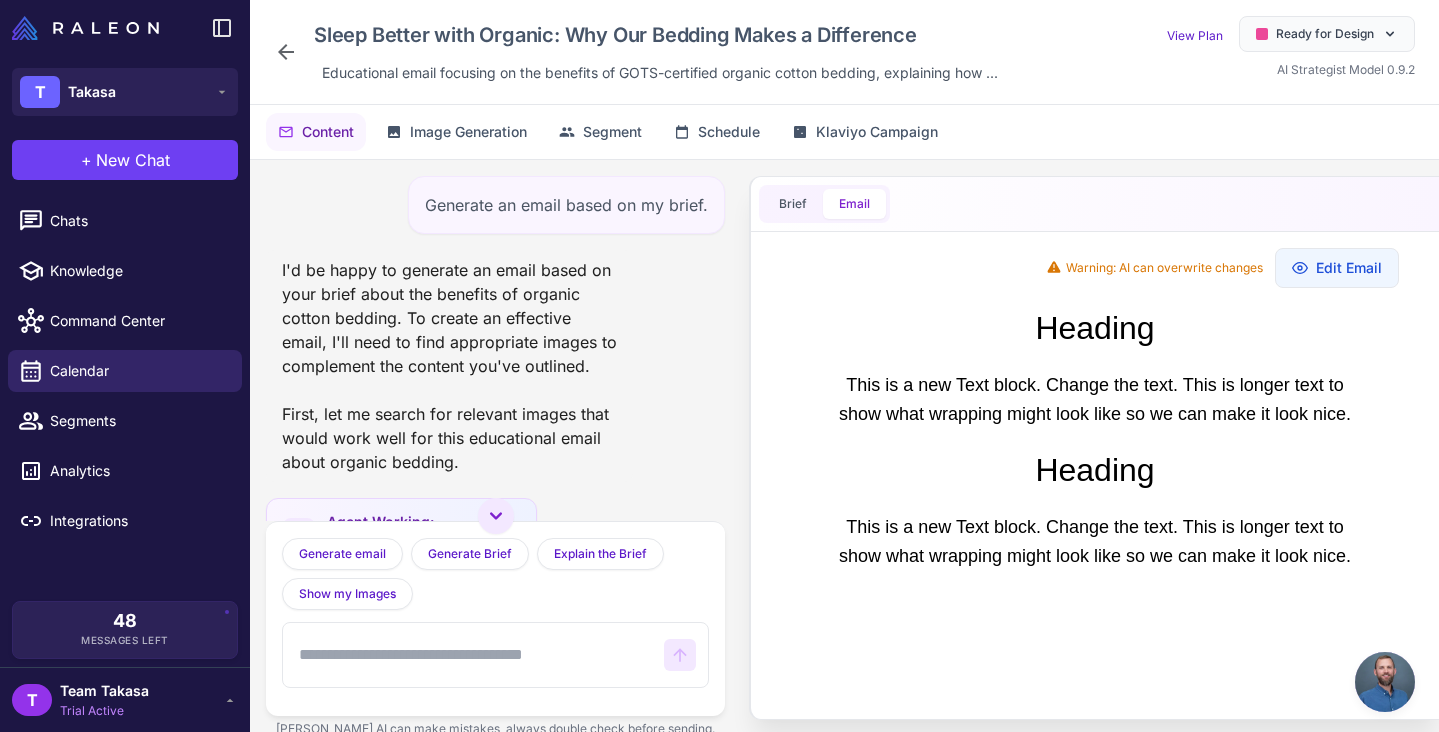 click 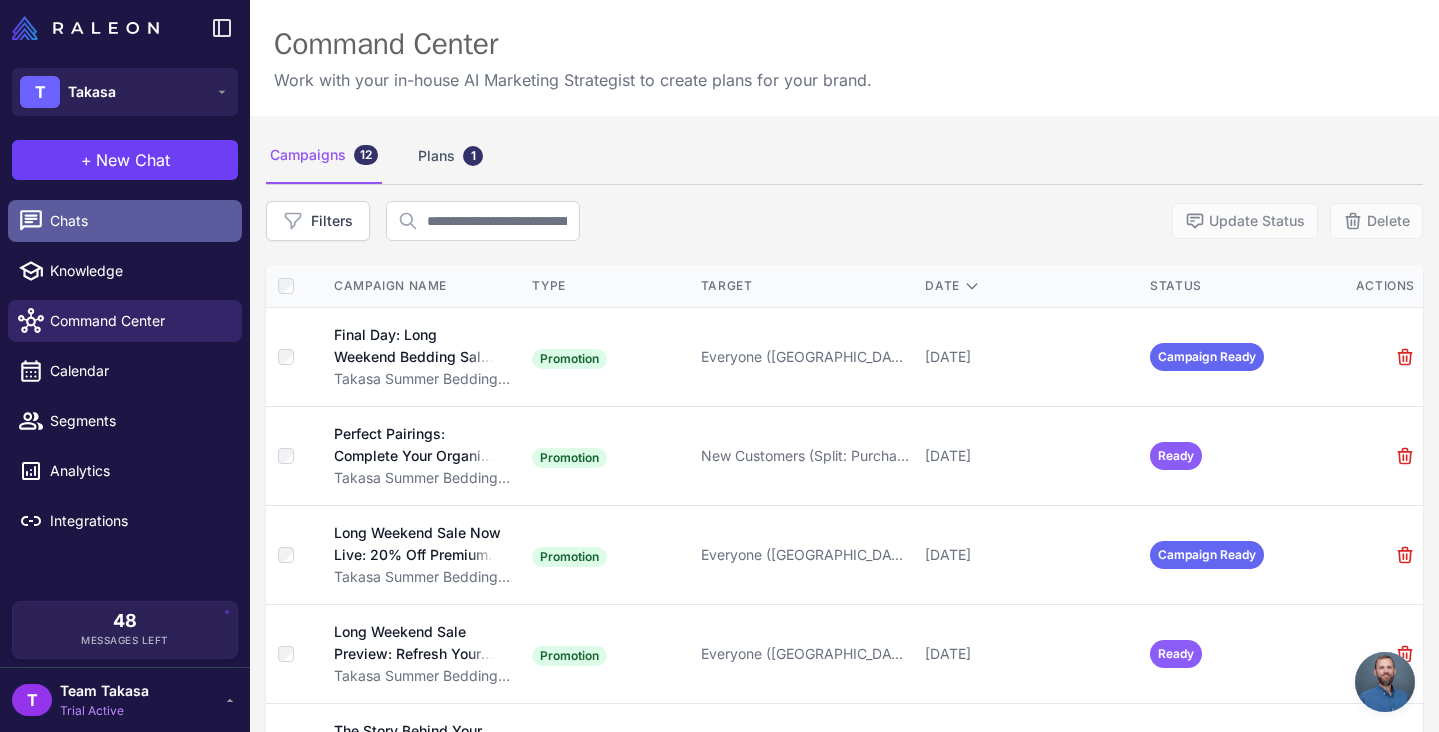 click on "Chats" at bounding box center (138, 221) 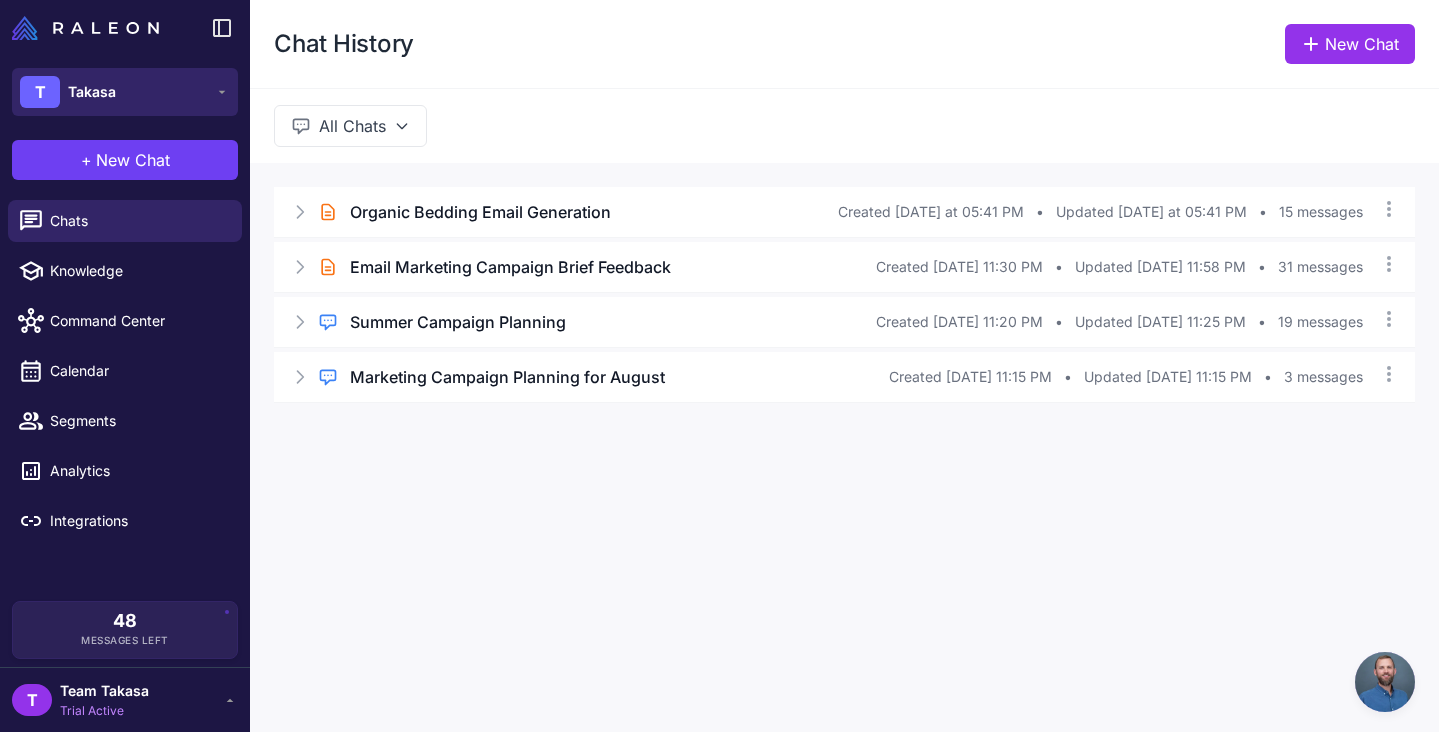 click on "Takasa" at bounding box center [92, 92] 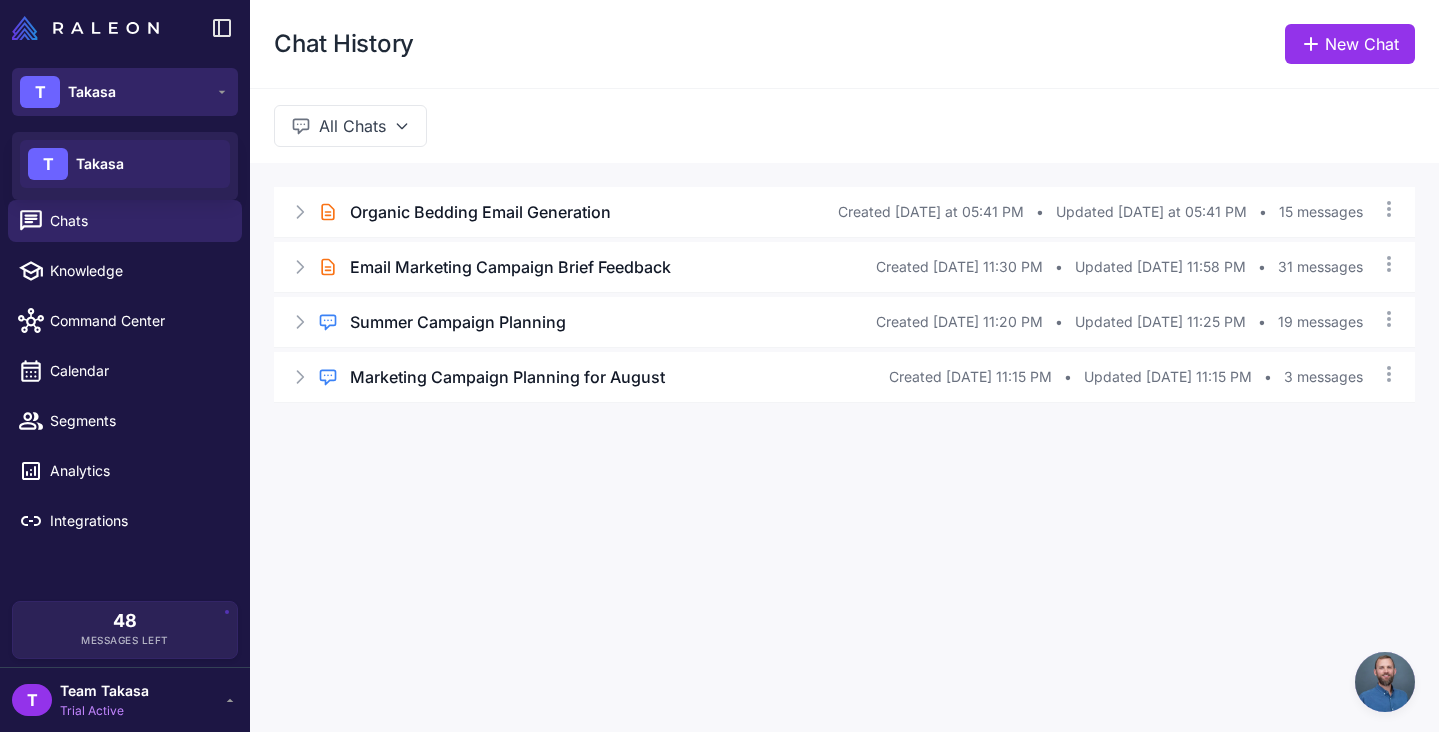 click on "Takasa" at bounding box center (92, 92) 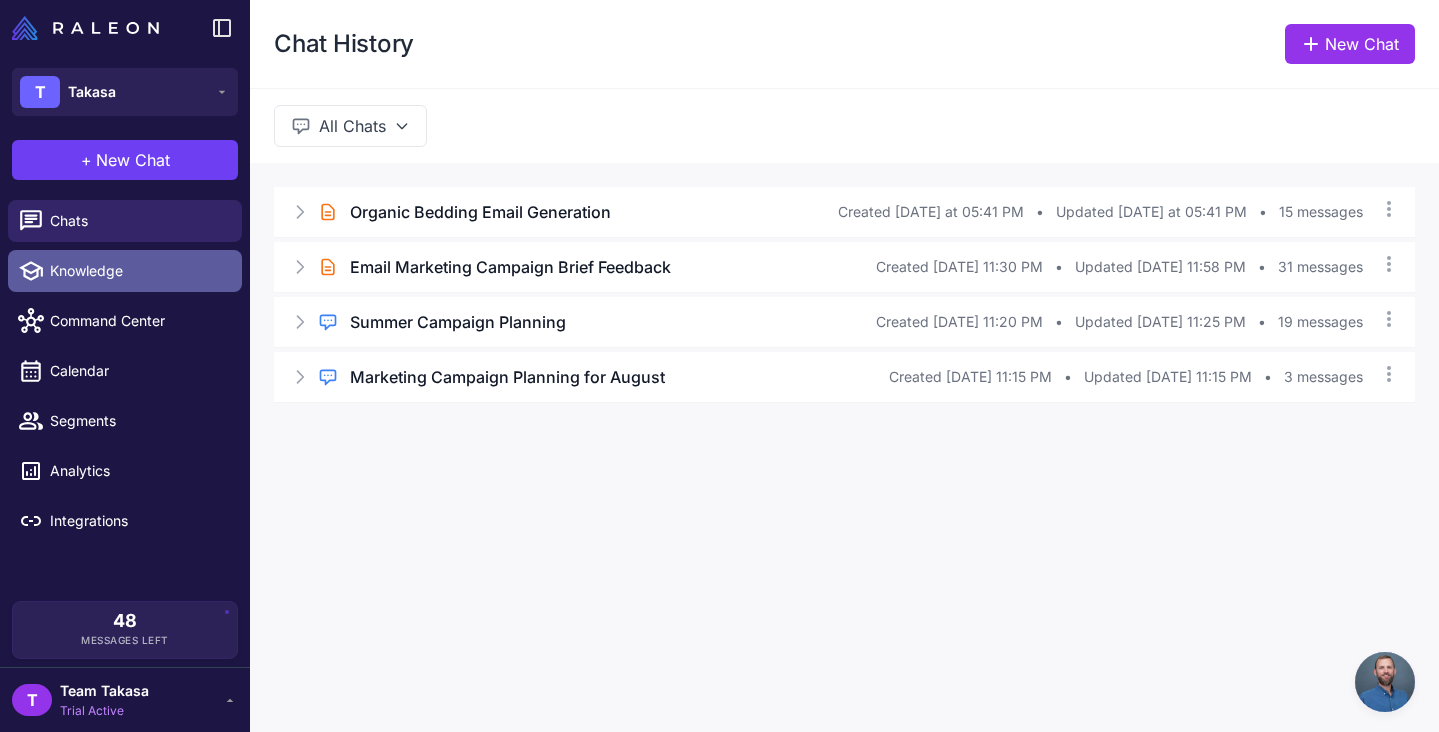 click on "Knowledge" at bounding box center [138, 271] 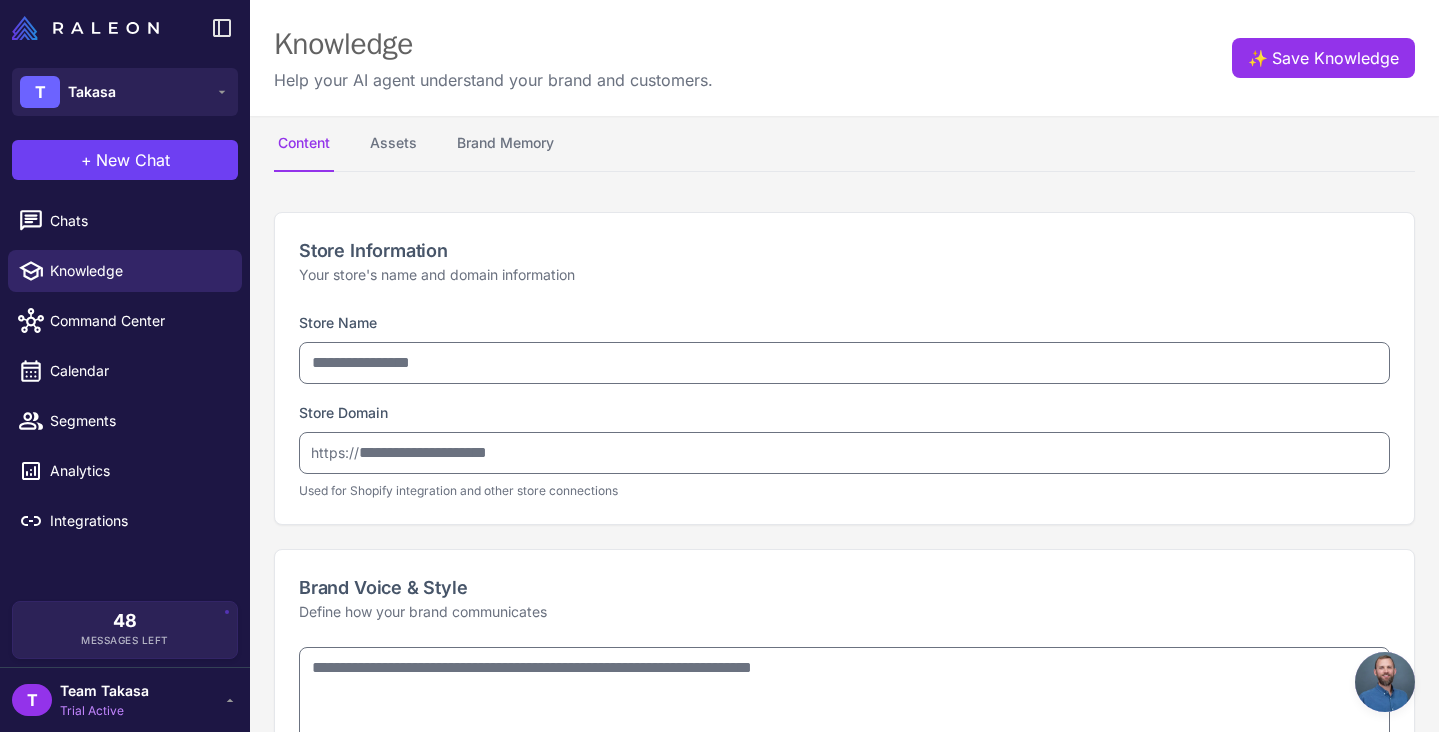 type on "******" 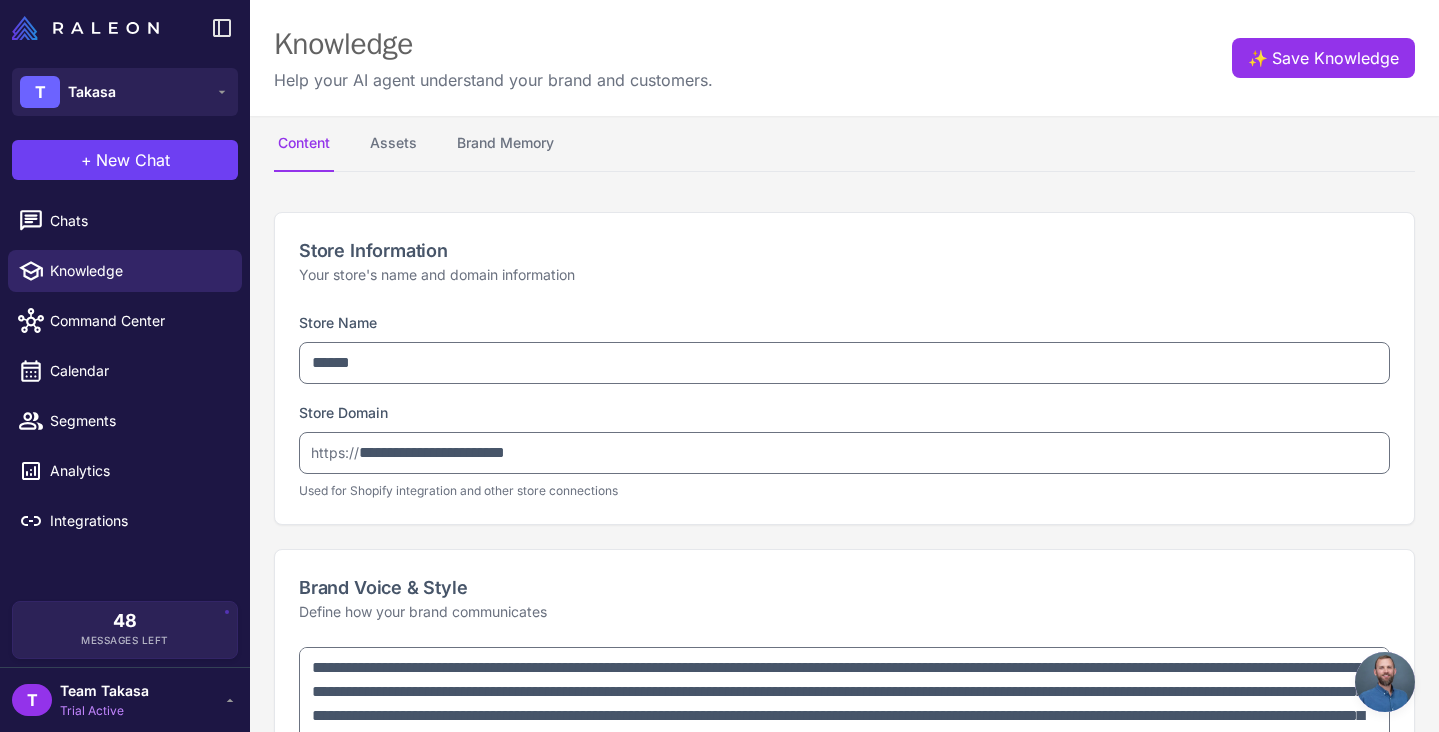 type on "**********" 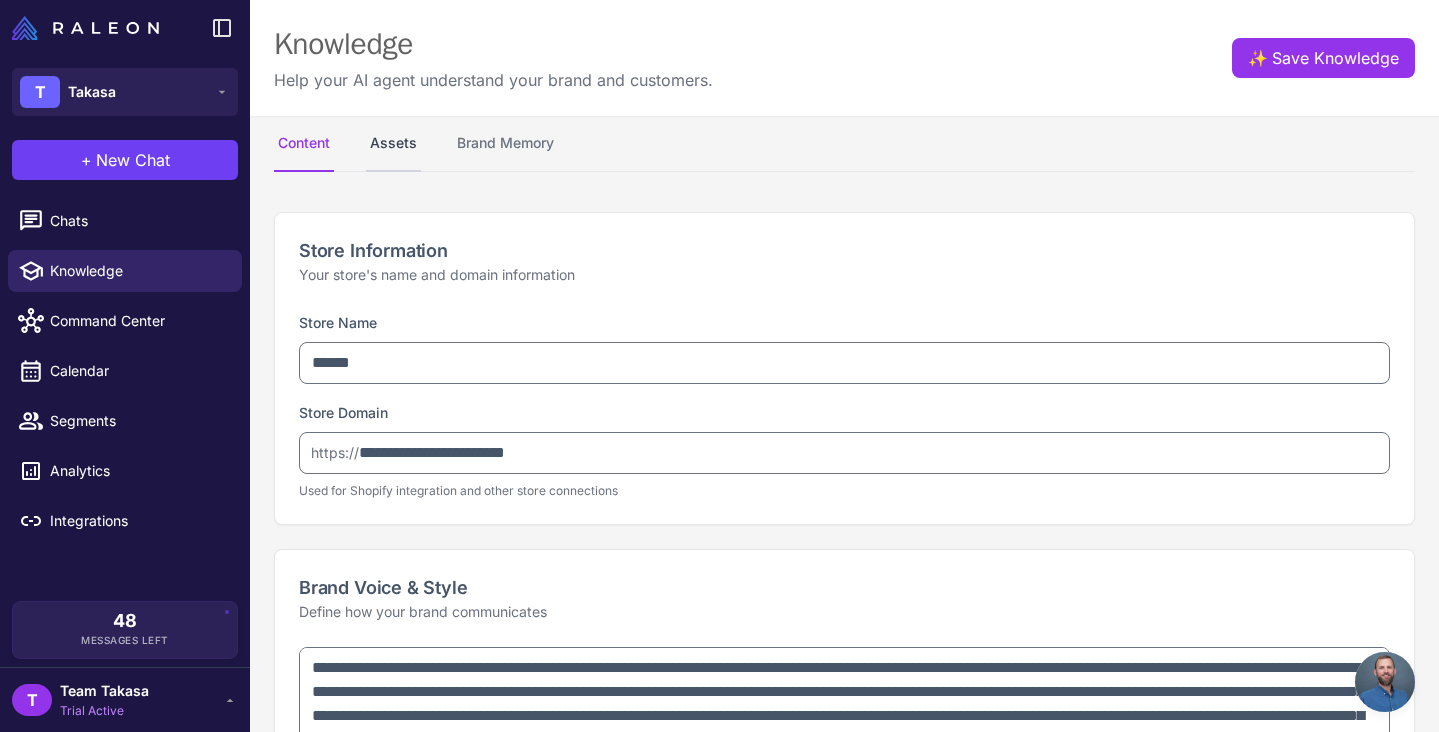 select on "*********" 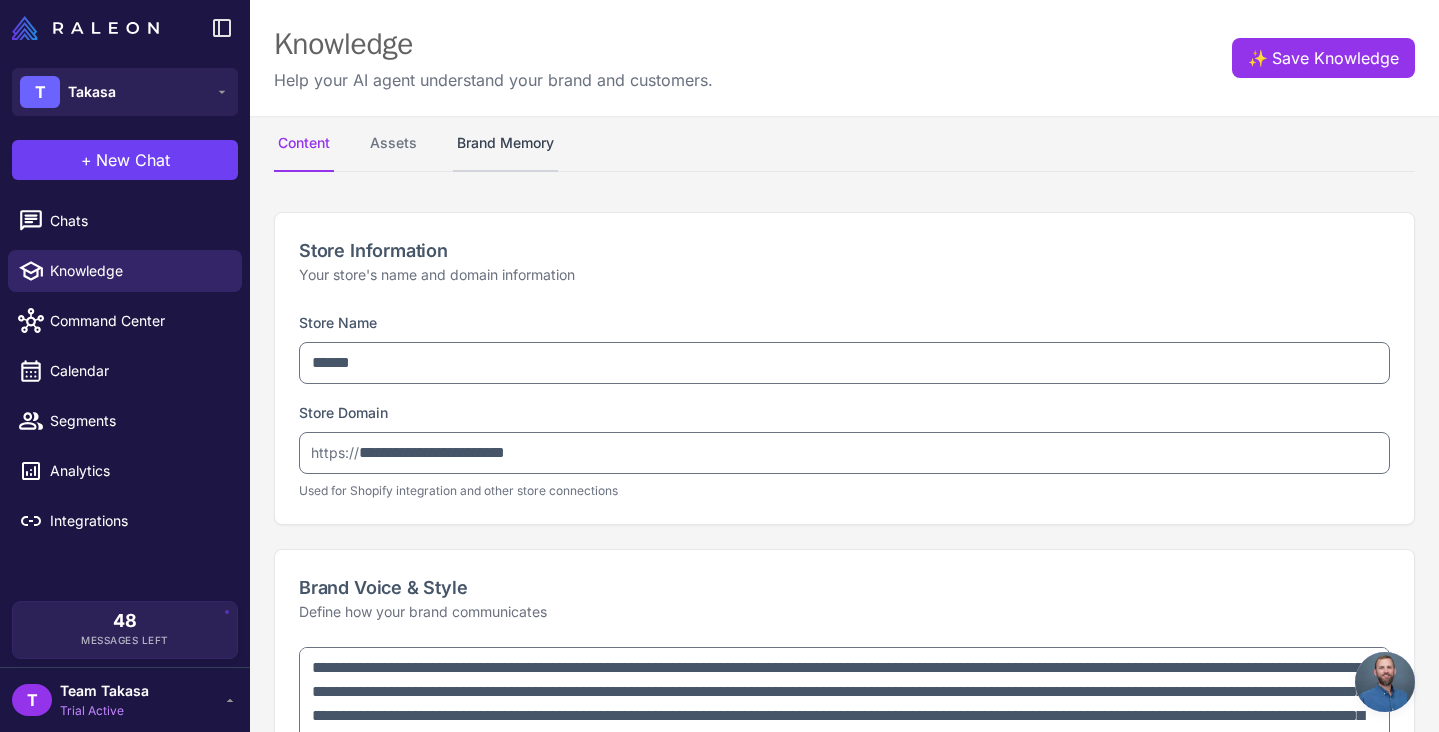 type on "**********" 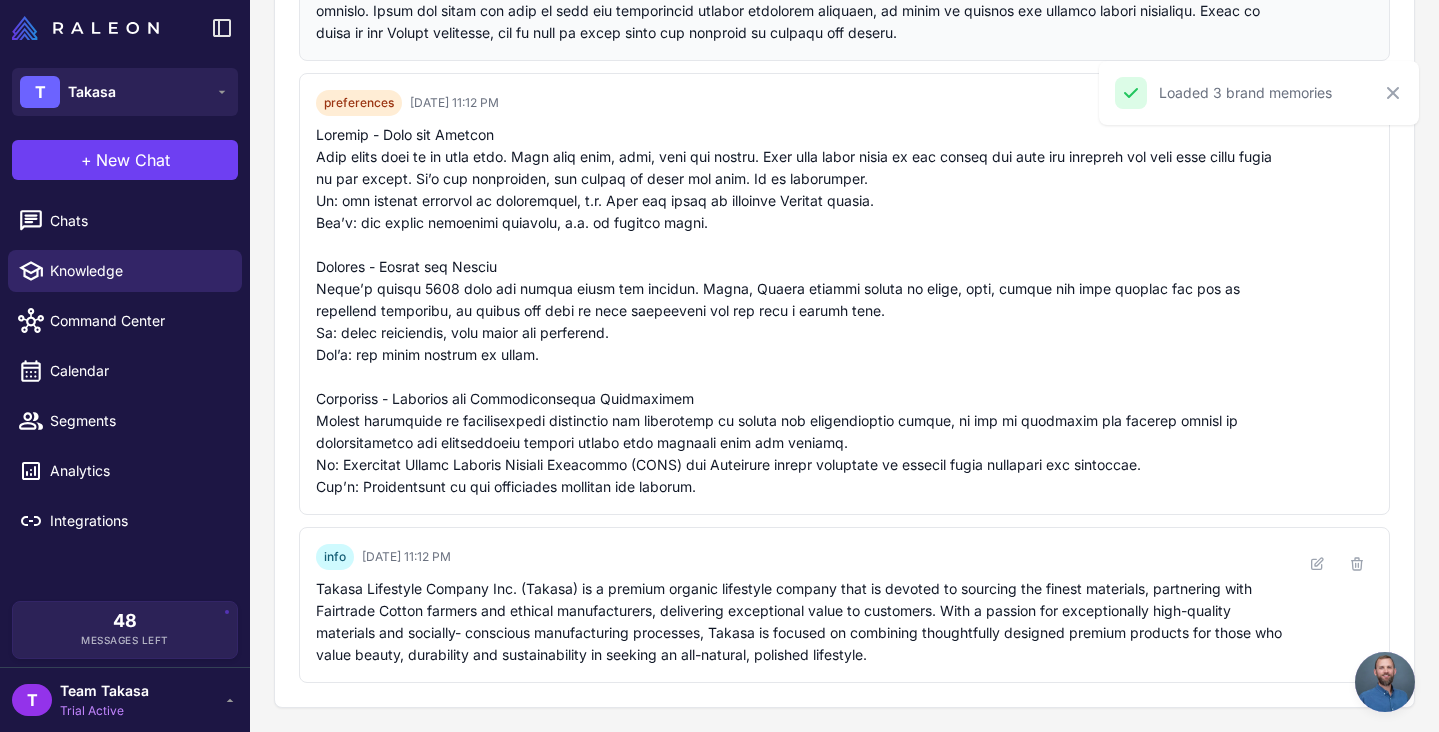 scroll, scrollTop: 595, scrollLeft: 0, axis: vertical 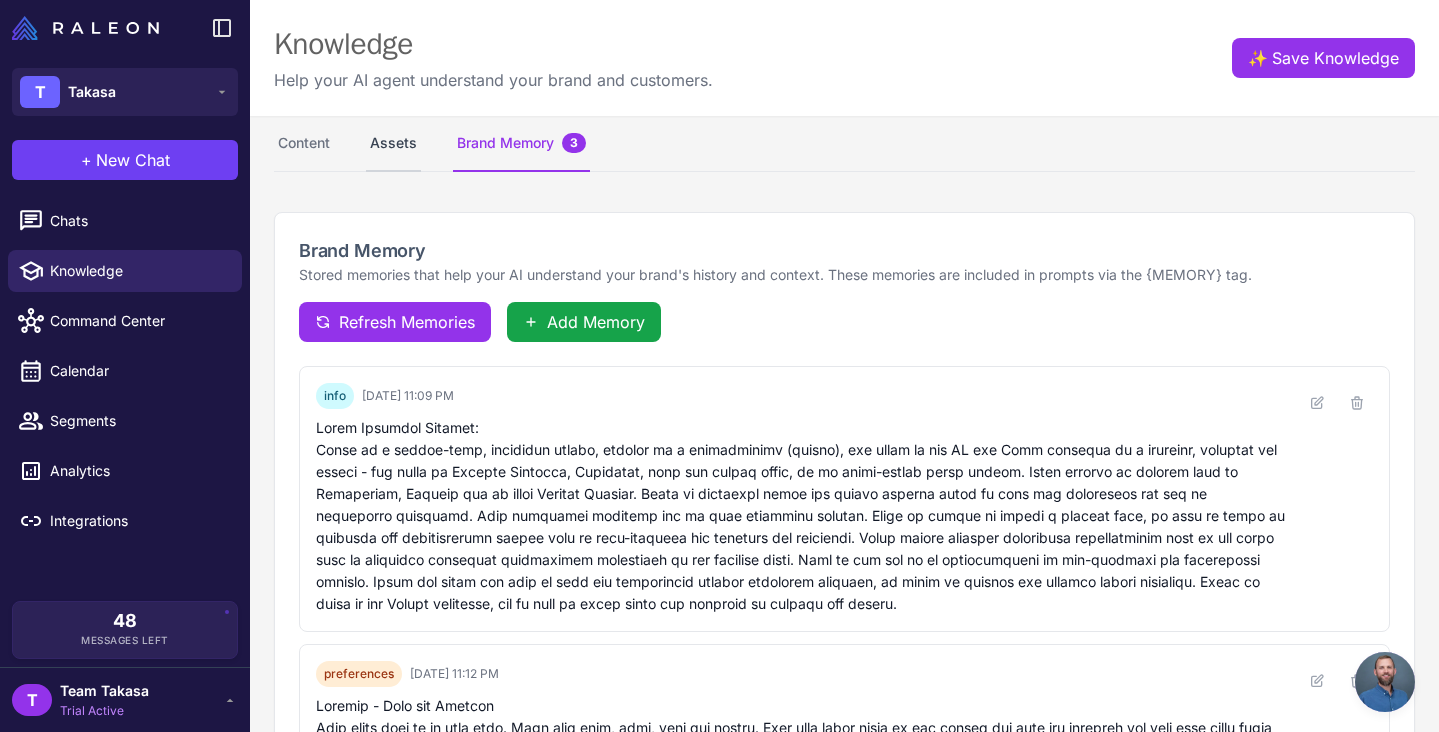 click on "Assets" at bounding box center [393, 144] 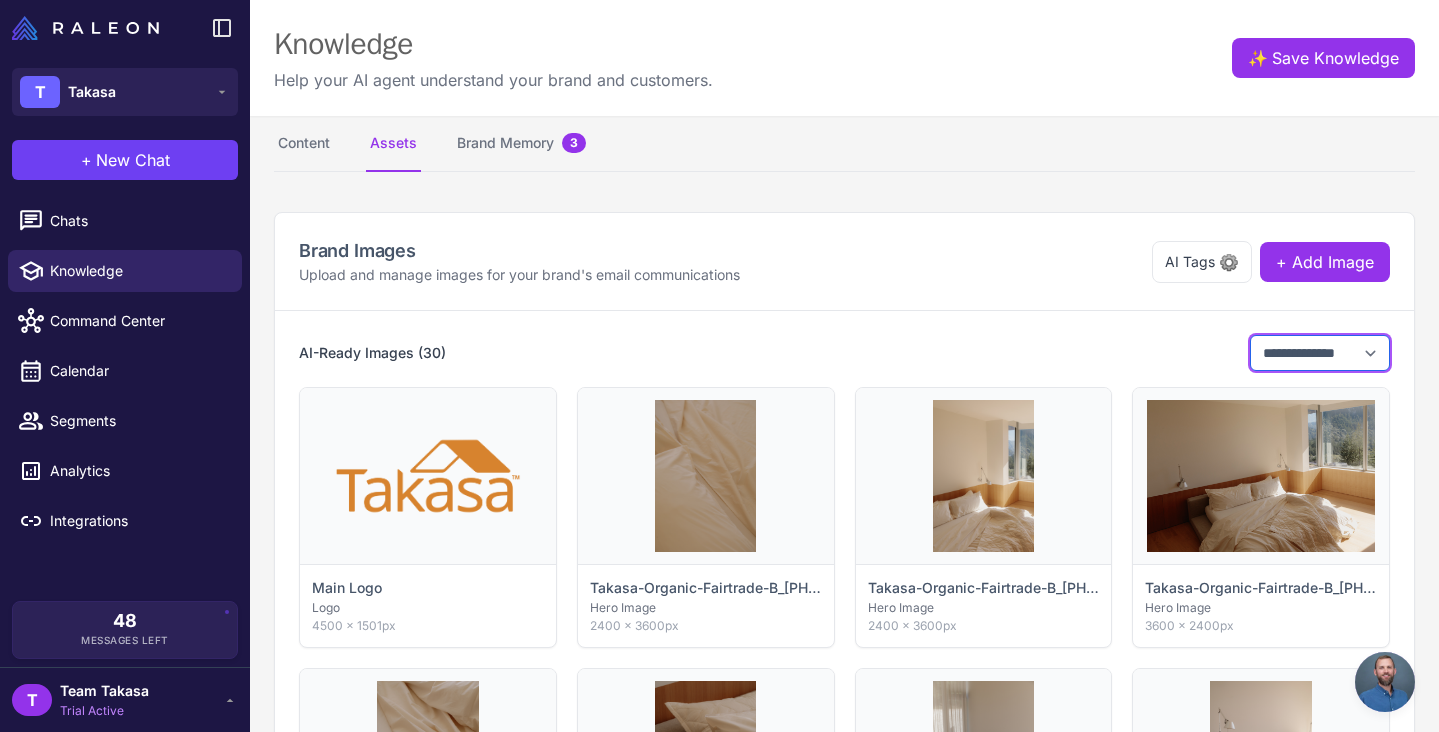 select on "*******" 